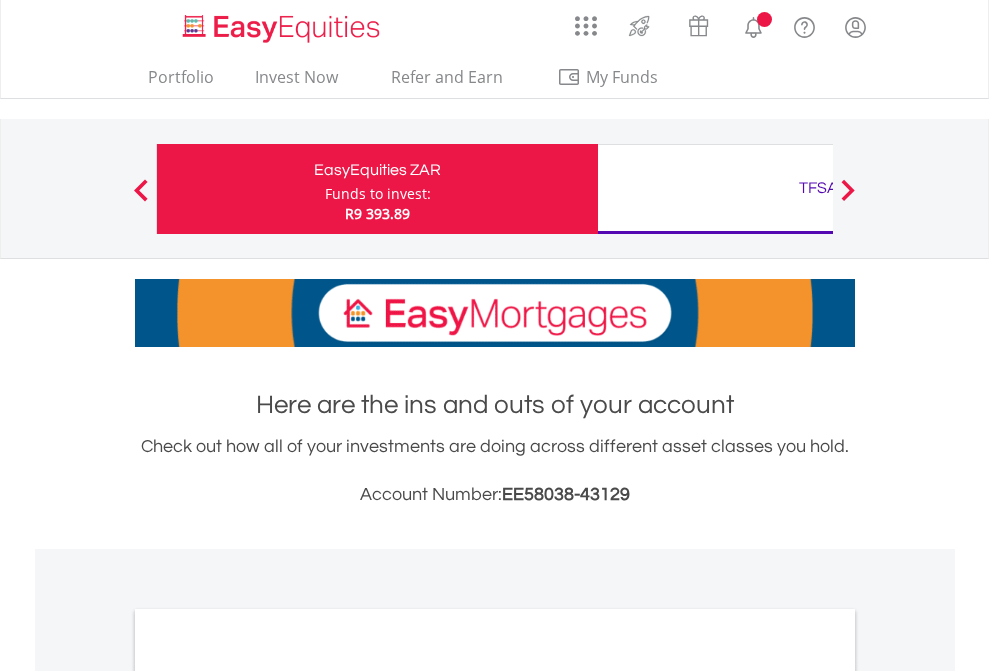 scroll, scrollTop: 0, scrollLeft: 0, axis: both 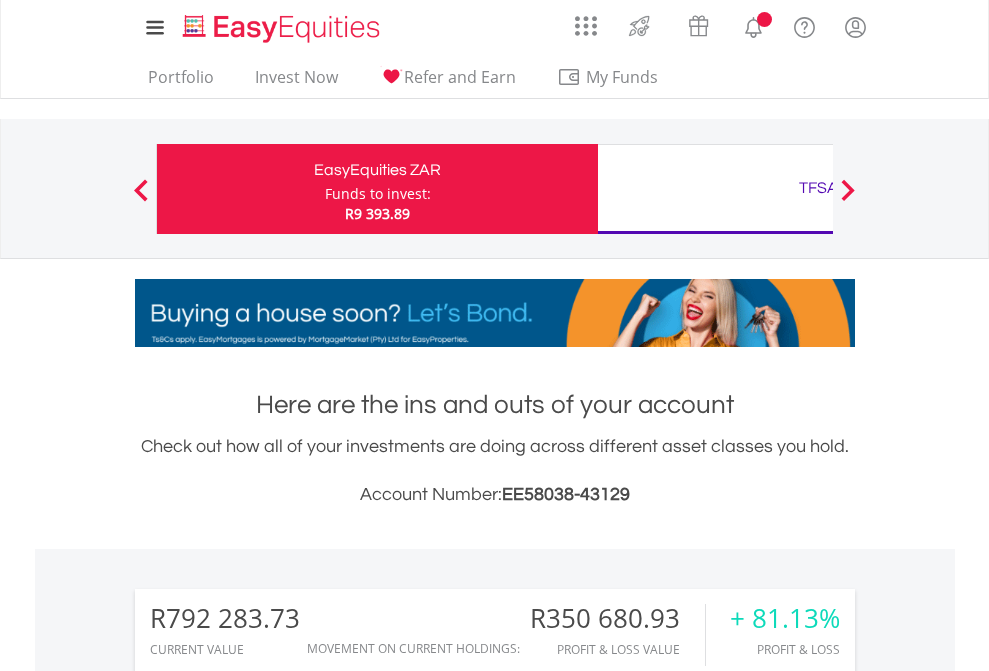 click on "Funds to invest:" at bounding box center [378, 194] 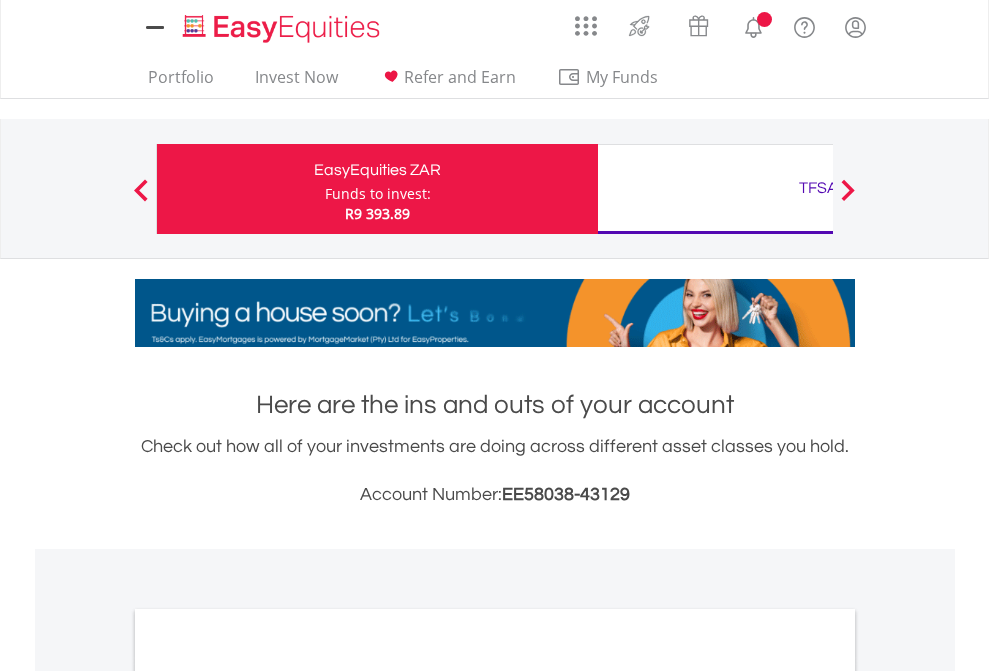 scroll, scrollTop: 0, scrollLeft: 0, axis: both 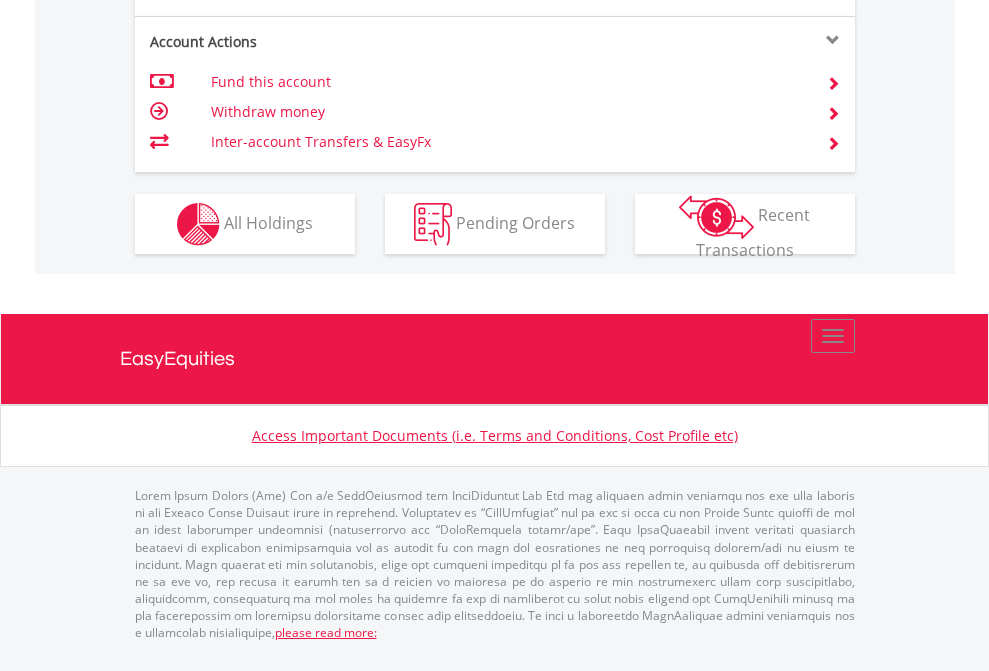 click on "Investment types" at bounding box center (706, -337) 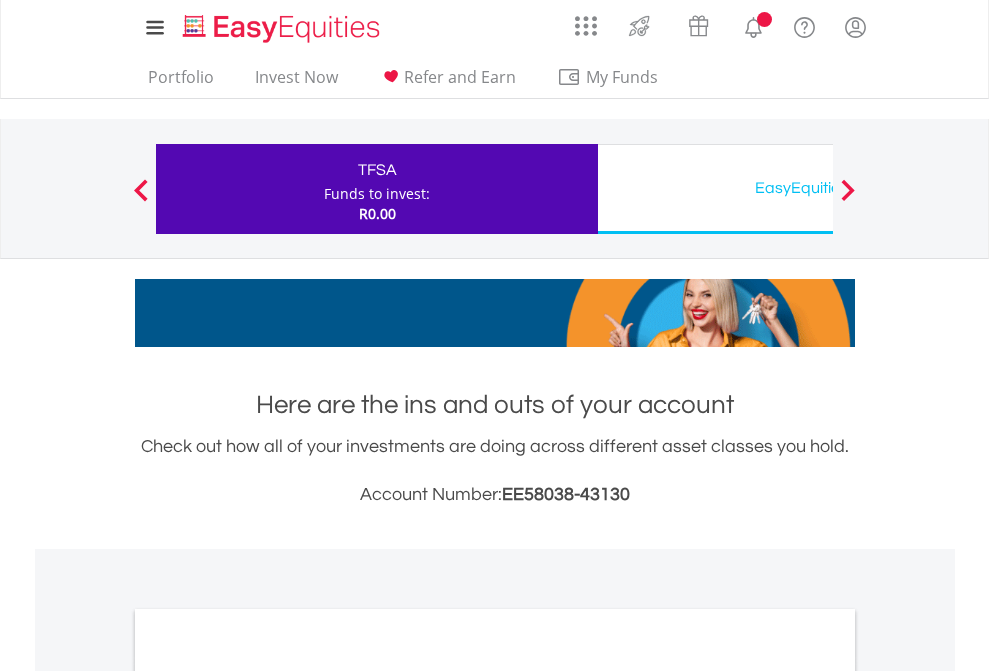 scroll, scrollTop: 0, scrollLeft: 0, axis: both 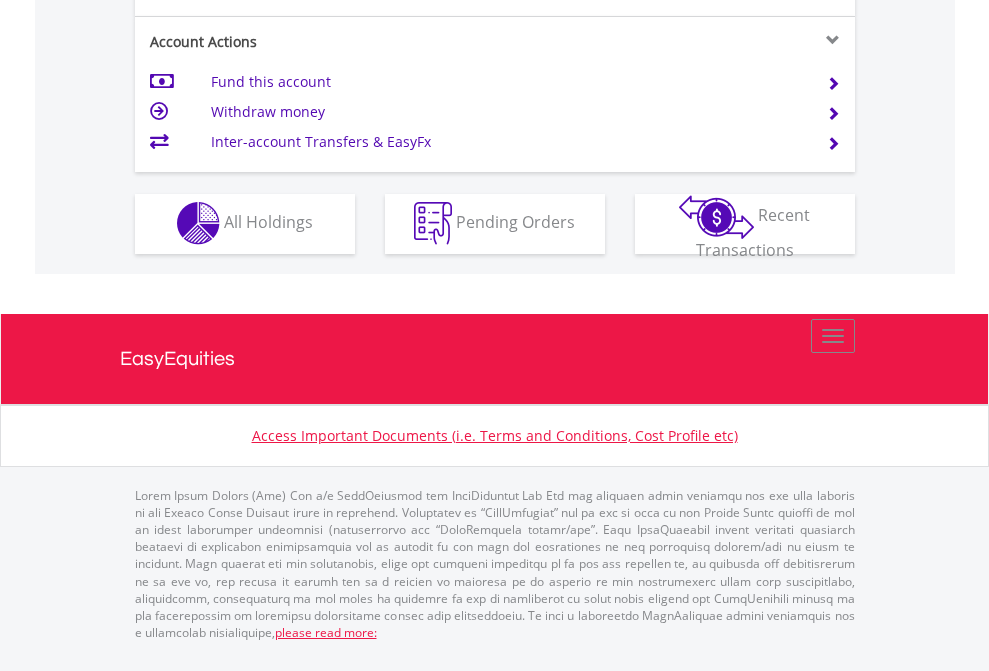 click on "Investment types" at bounding box center (706, -353) 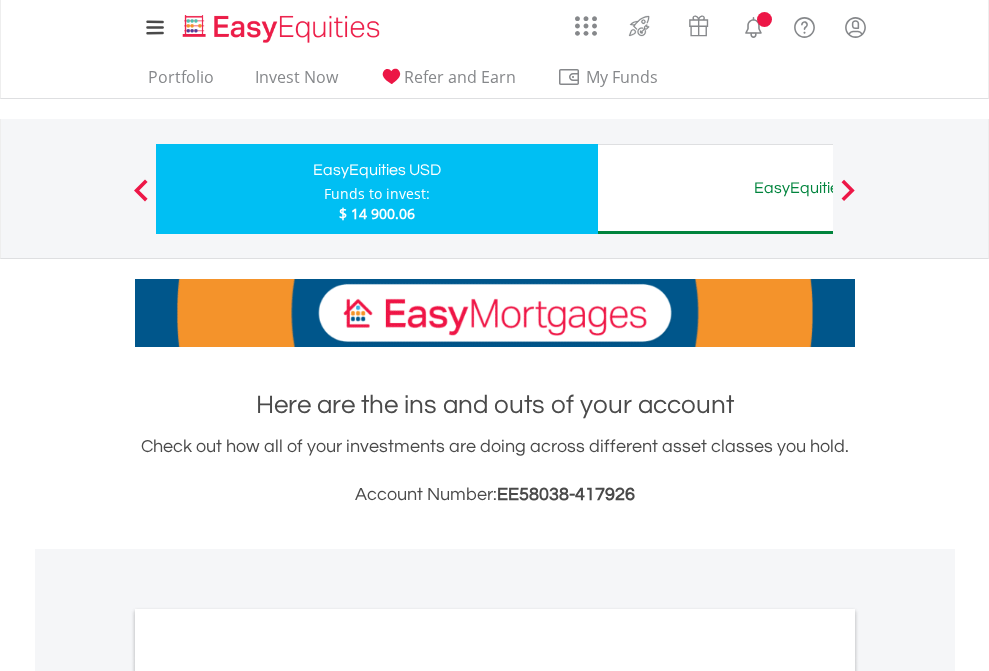 scroll, scrollTop: 0, scrollLeft: 0, axis: both 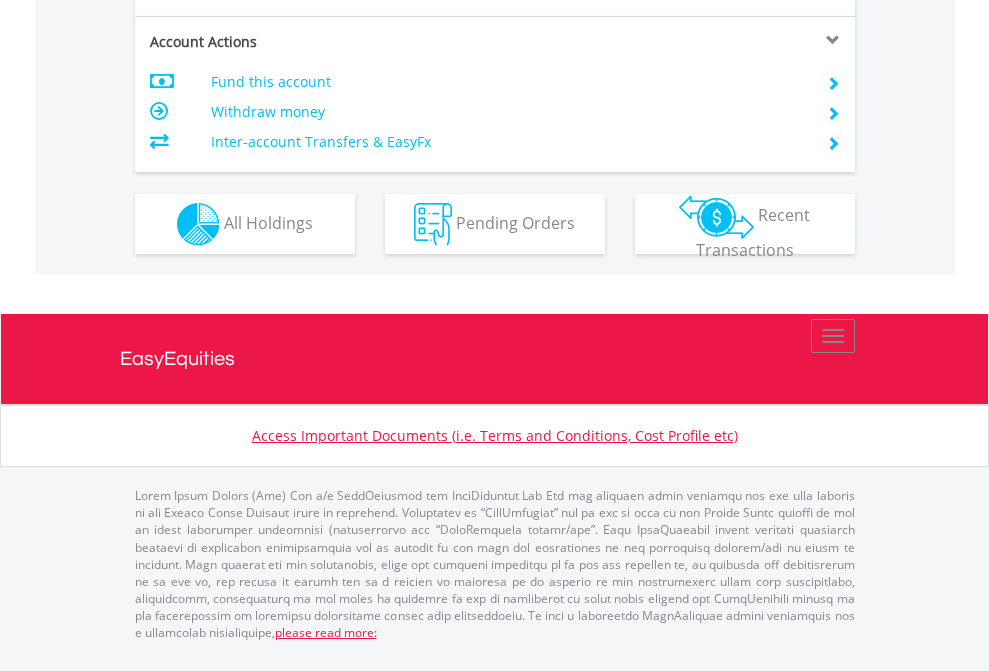 click on "Investment types" at bounding box center [706, -337] 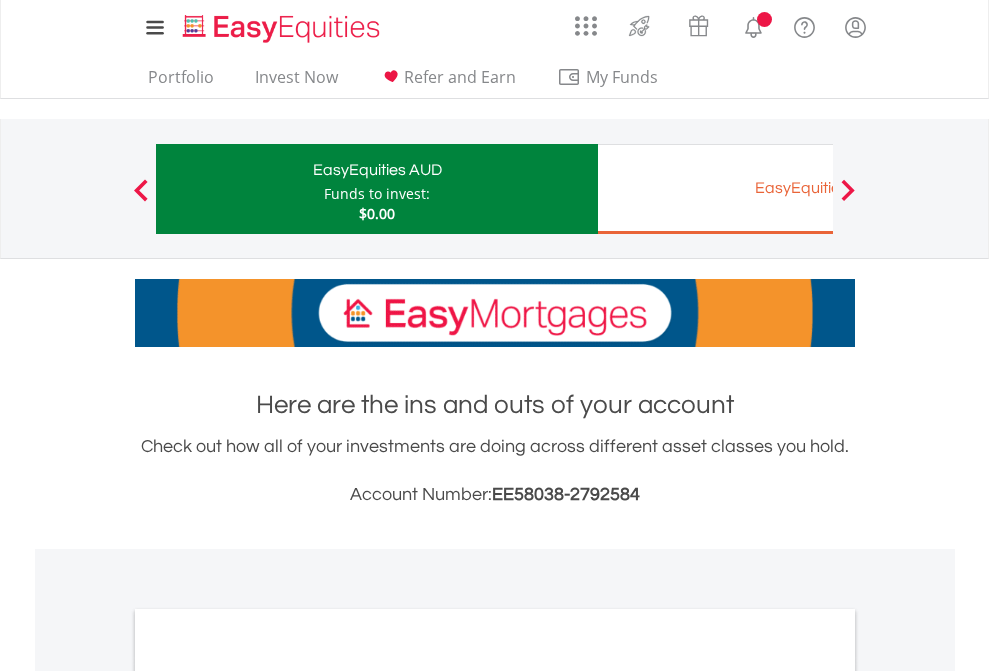 scroll, scrollTop: 0, scrollLeft: 0, axis: both 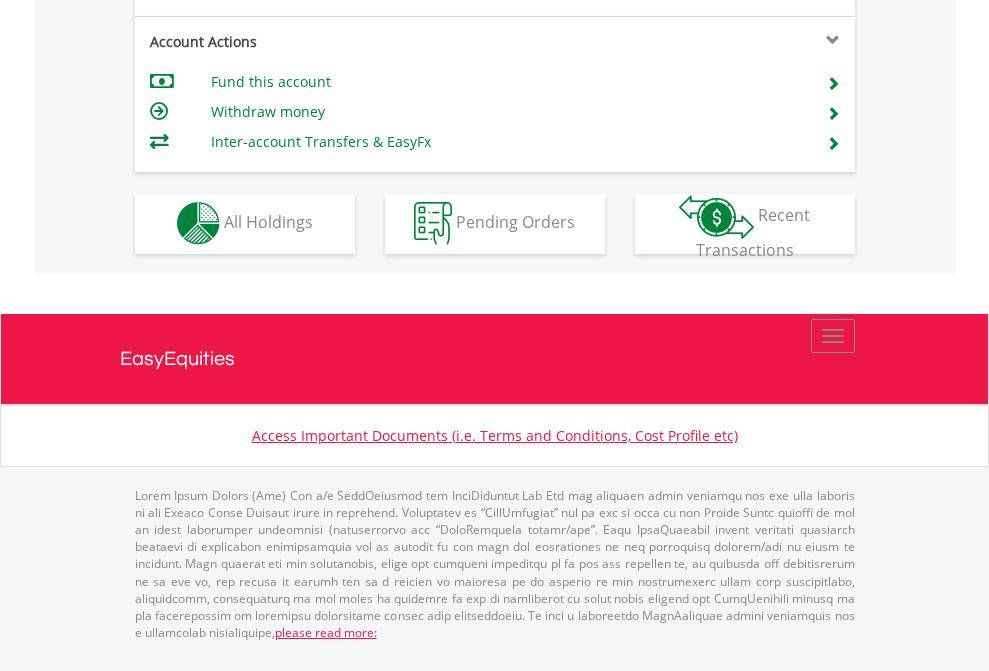 click on "Investment types" at bounding box center [706, -353] 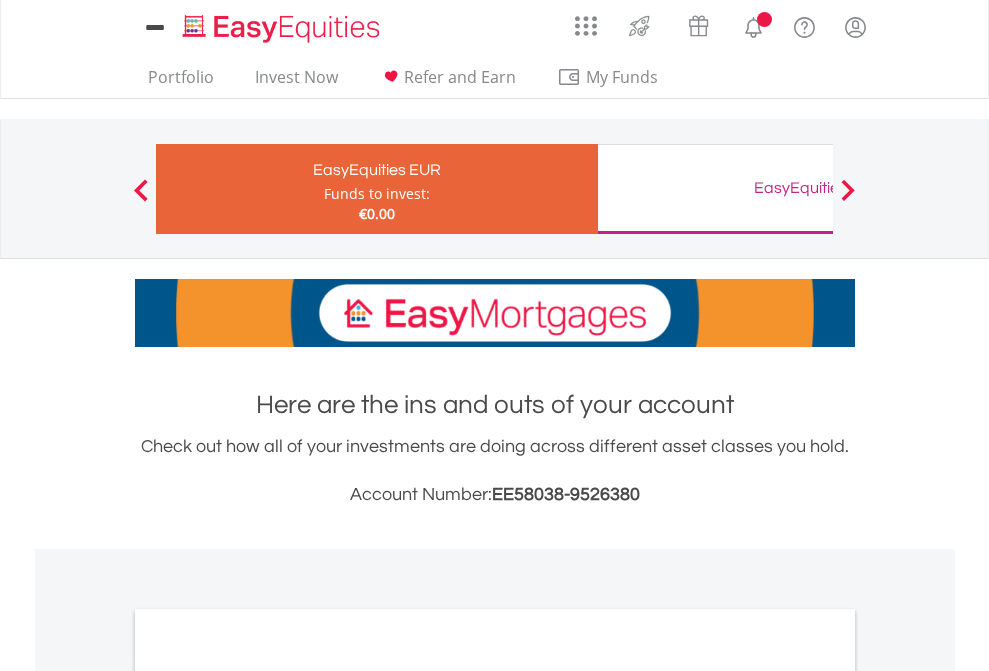 scroll, scrollTop: 0, scrollLeft: 0, axis: both 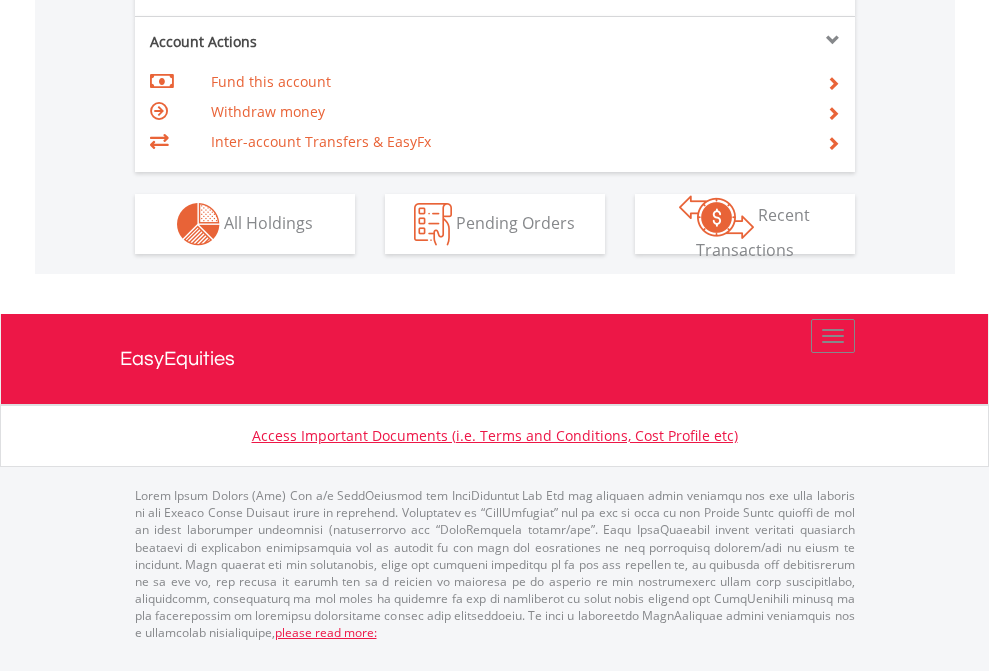 click on "Investment types" at bounding box center (706, -337) 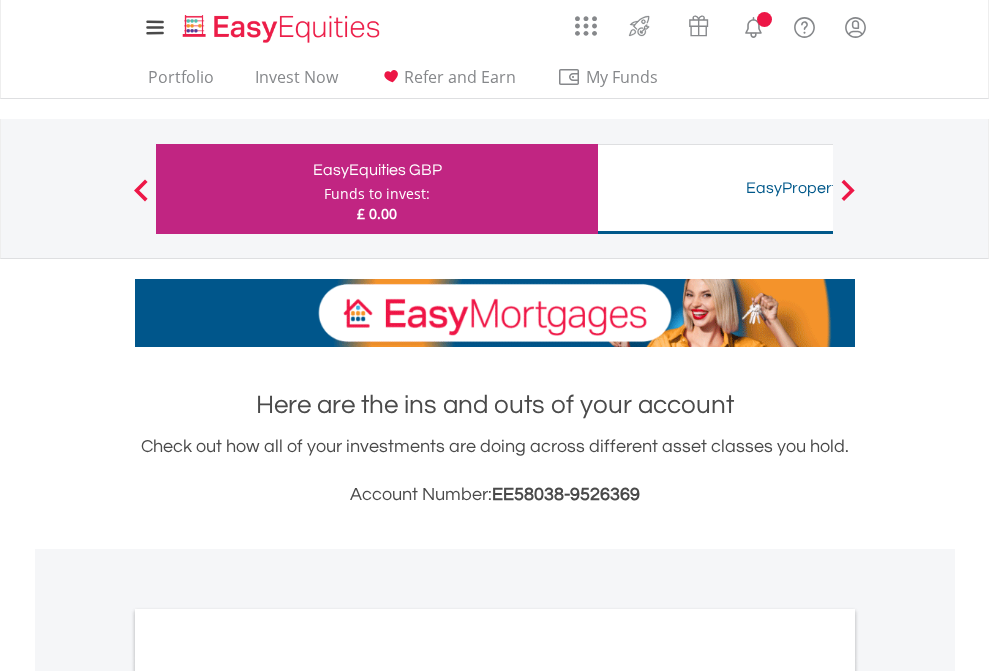 scroll, scrollTop: 0, scrollLeft: 0, axis: both 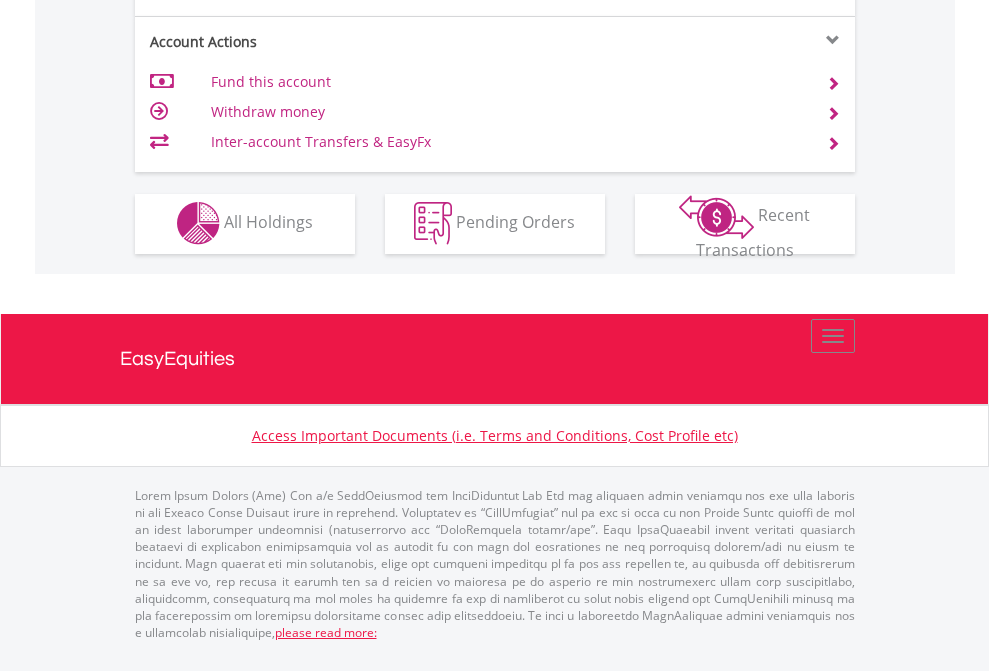 click on "Investment types" at bounding box center [706, -353] 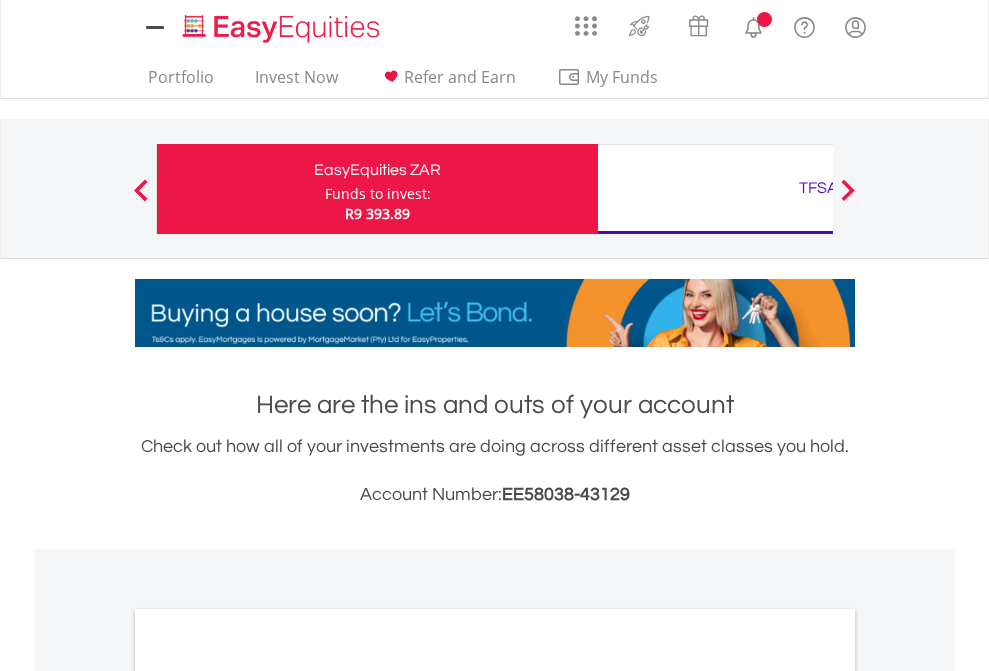 scroll, scrollTop: 1202, scrollLeft: 0, axis: vertical 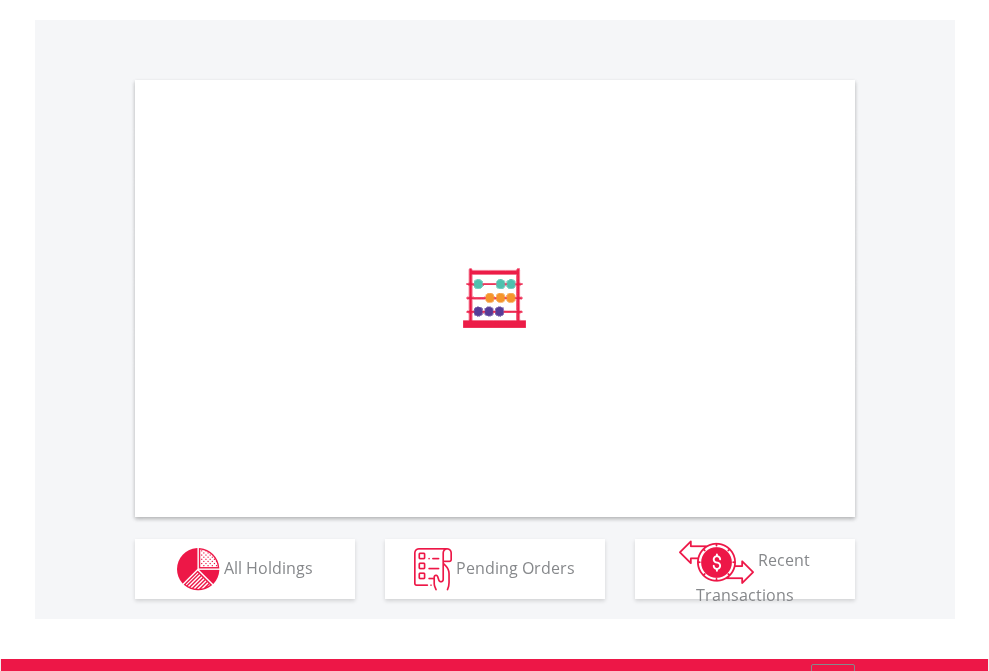 click on "All Holdings" at bounding box center [268, 567] 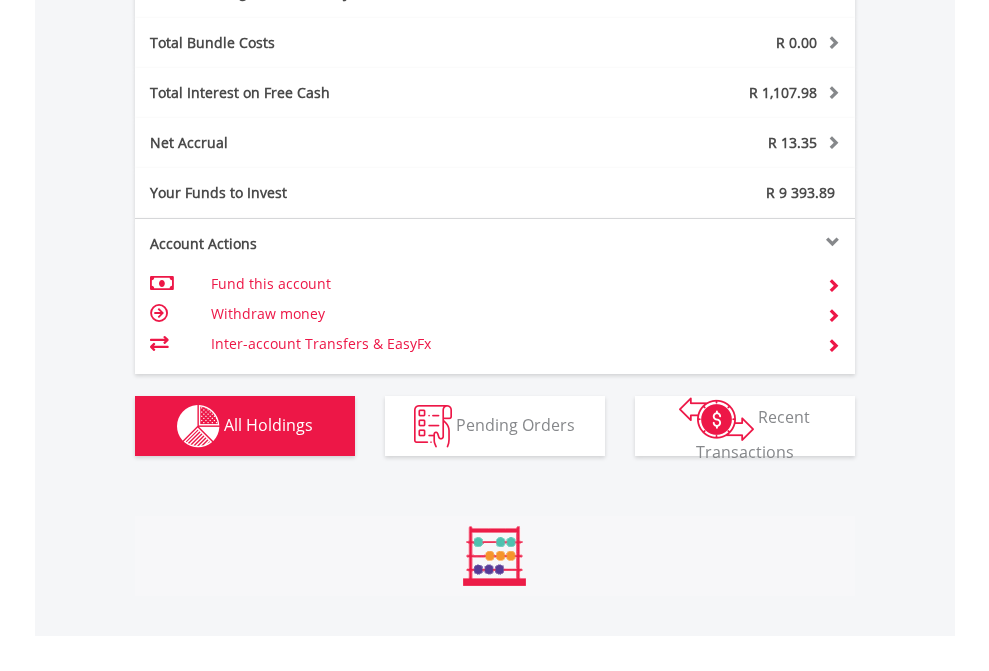 scroll, scrollTop: 999808, scrollLeft: 999687, axis: both 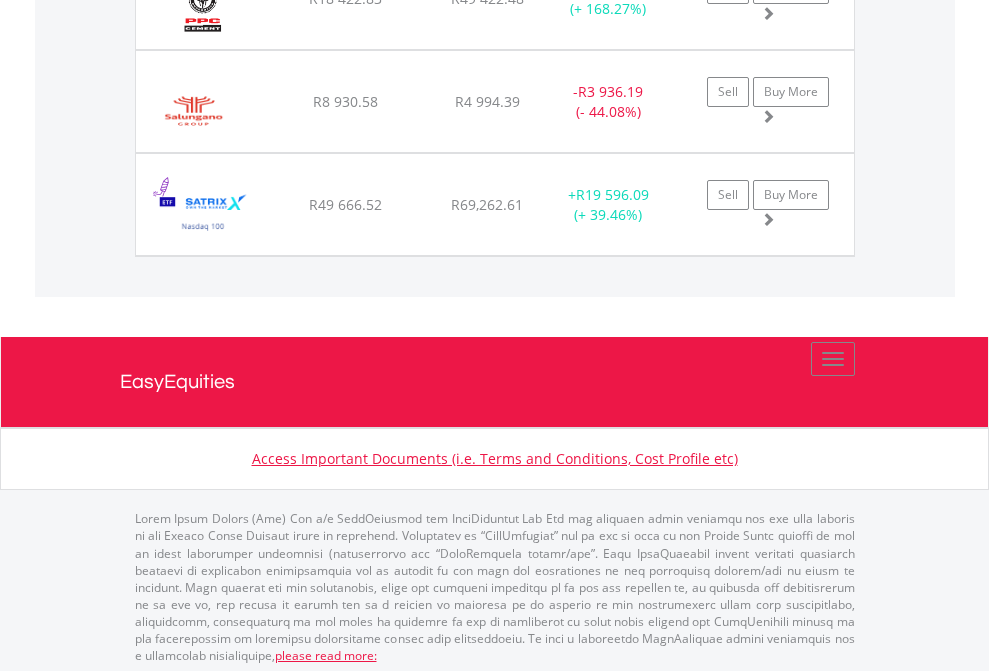 click on "TFSA" at bounding box center (818, -2196) 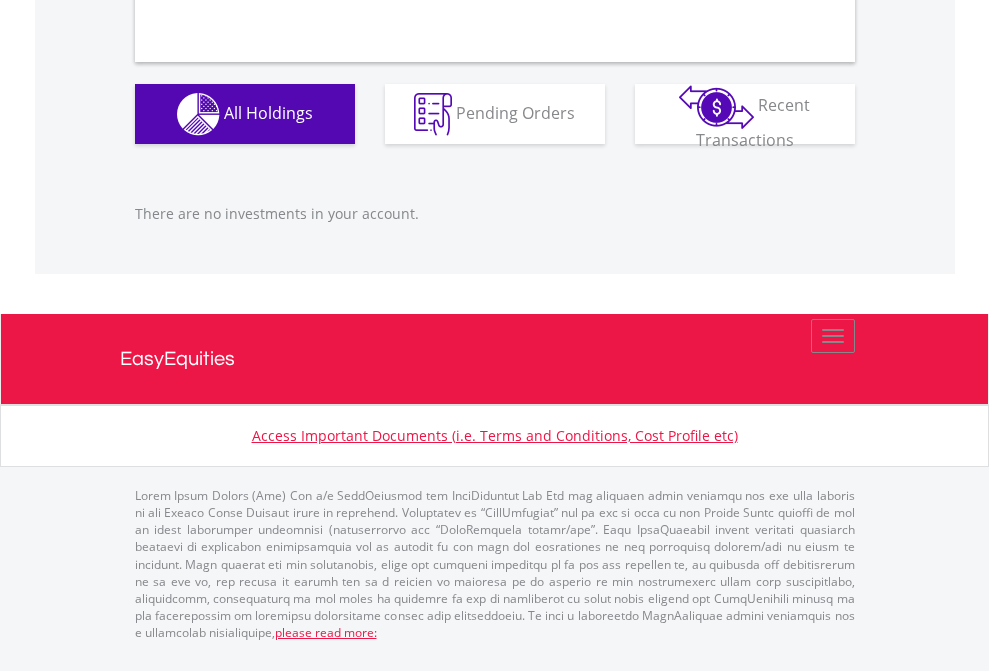 scroll, scrollTop: 1980, scrollLeft: 0, axis: vertical 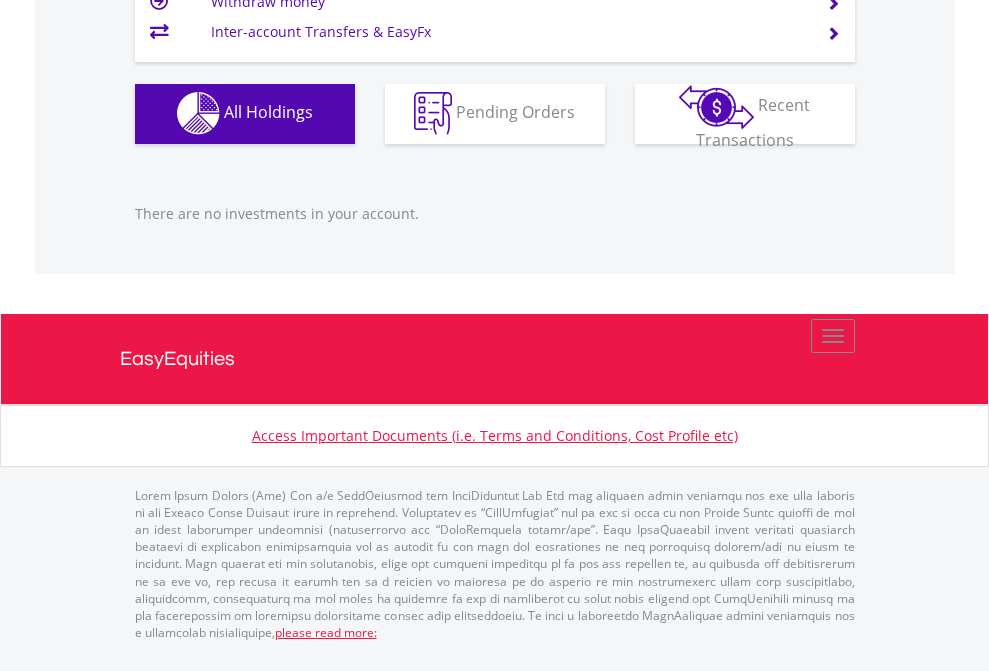 click on "EasyEquities USD" at bounding box center [818, -1142] 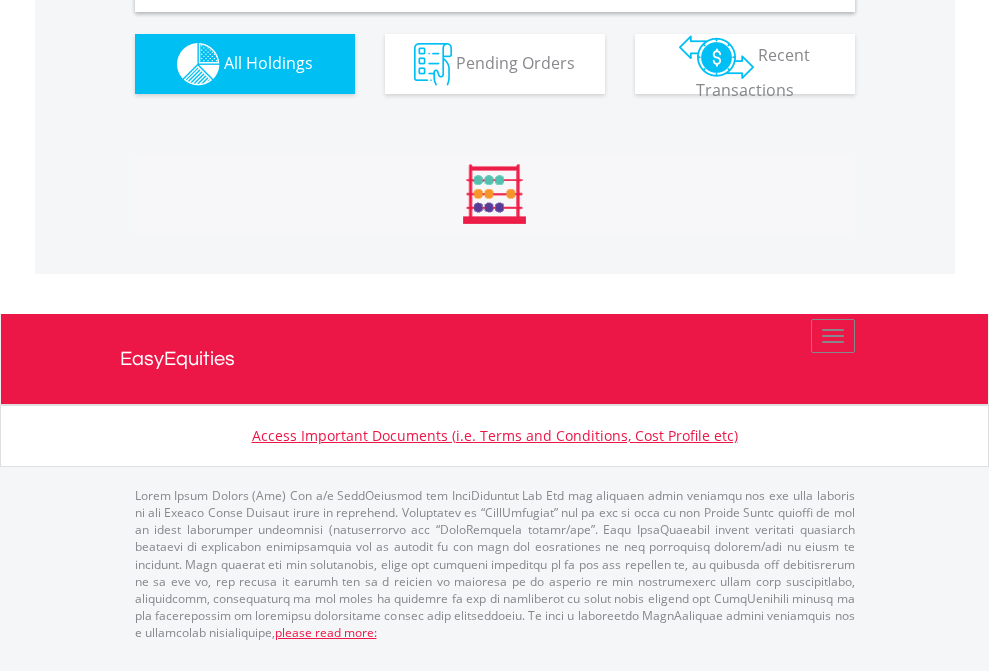 scroll, scrollTop: 1933, scrollLeft: 0, axis: vertical 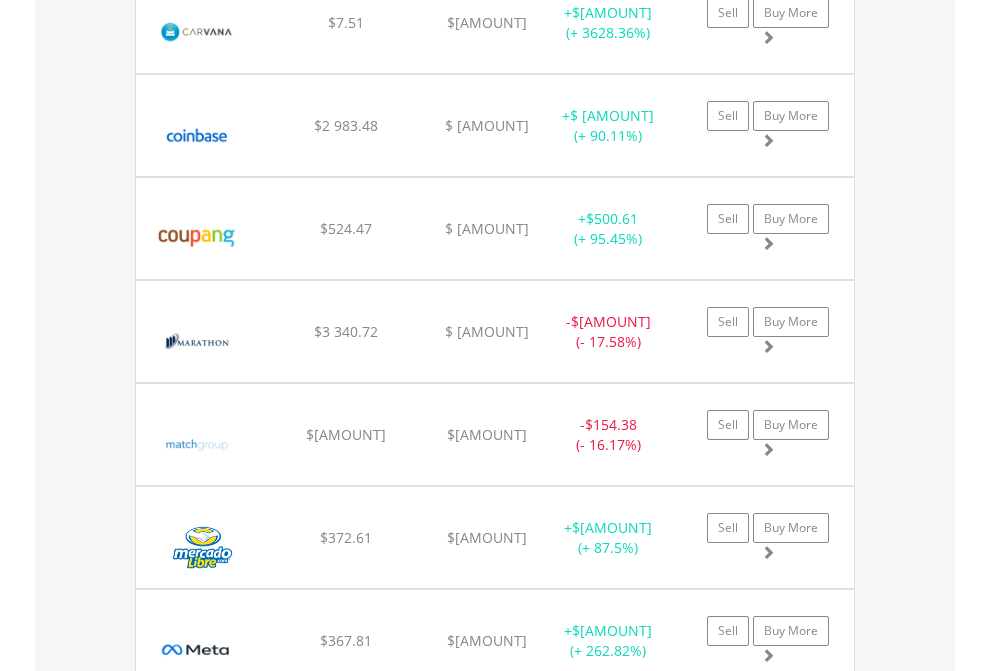 click on "EasyEquities AUD" at bounding box center (818, -1745) 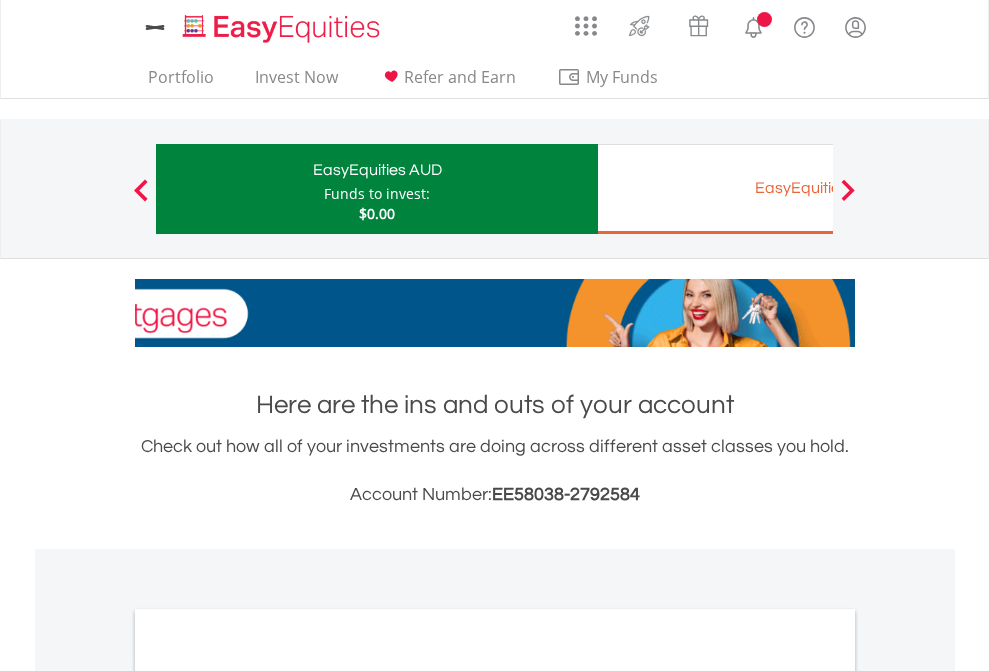 click on "All Holdings" at bounding box center [268, 1096] 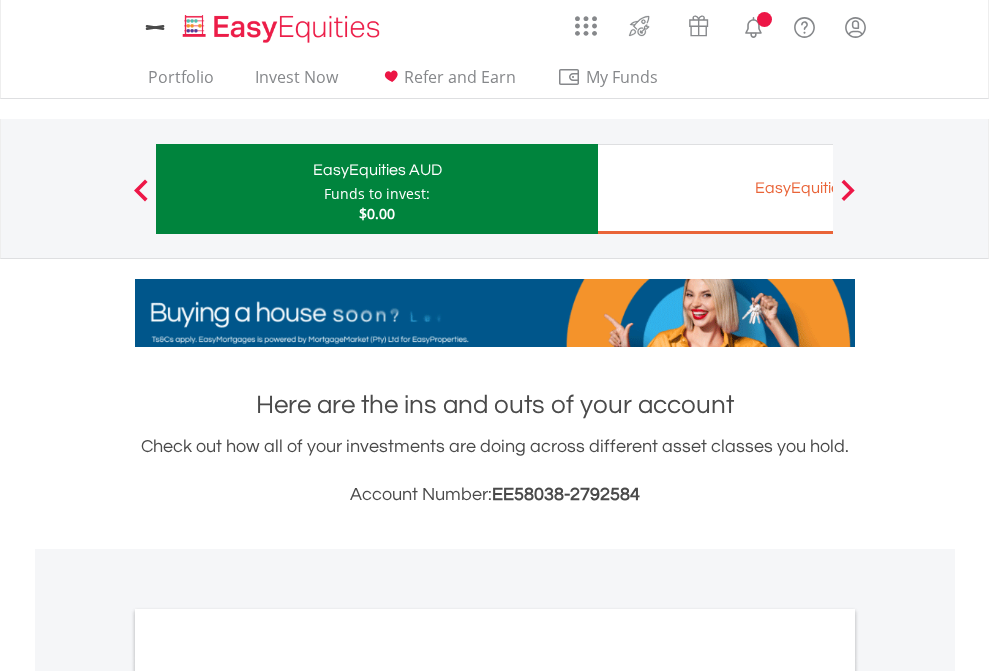 scroll, scrollTop: 1202, scrollLeft: 0, axis: vertical 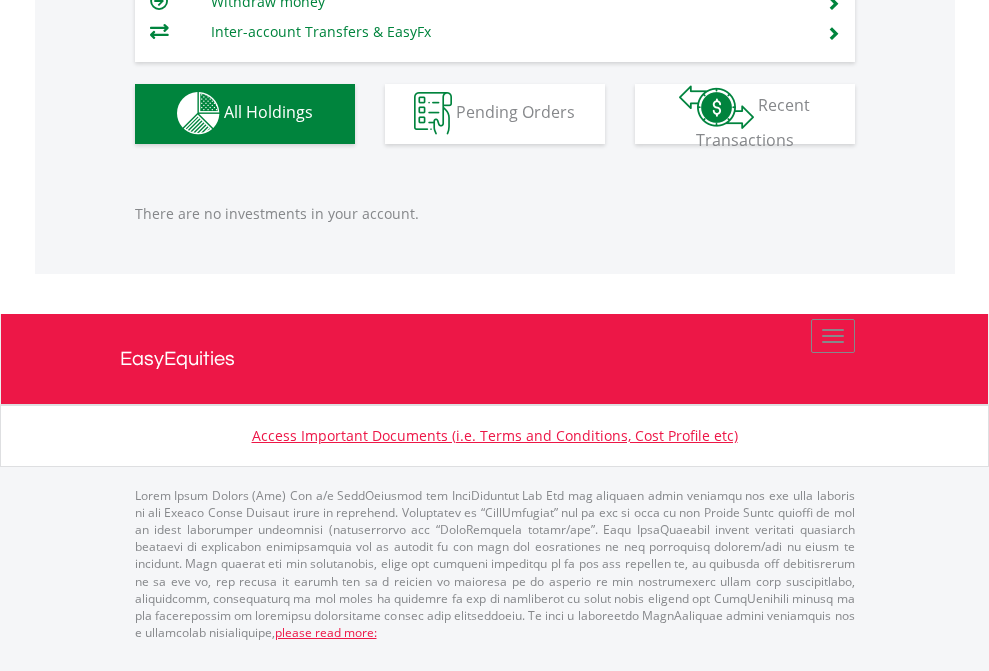 click on "EasyEquities EUR" at bounding box center [818, -1142] 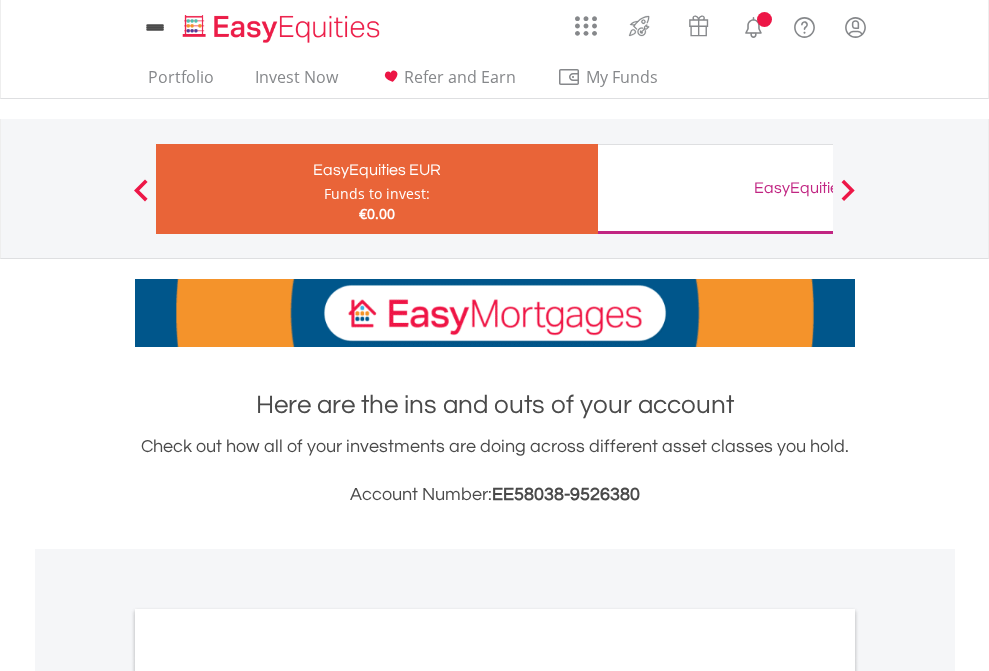 scroll, scrollTop: 0, scrollLeft: 0, axis: both 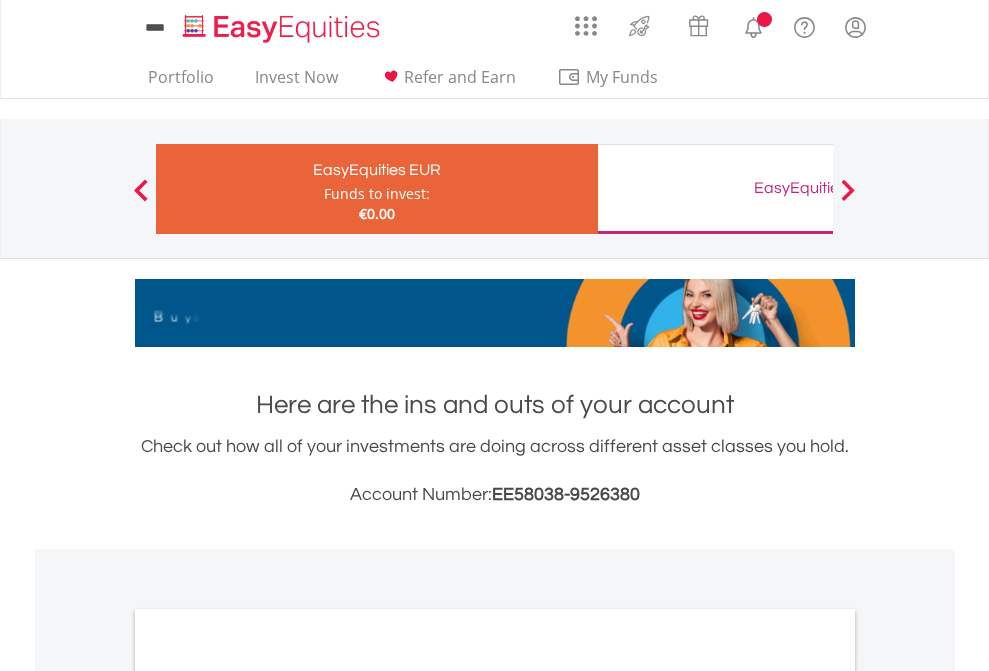 click on "All Holdings" at bounding box center [268, 1096] 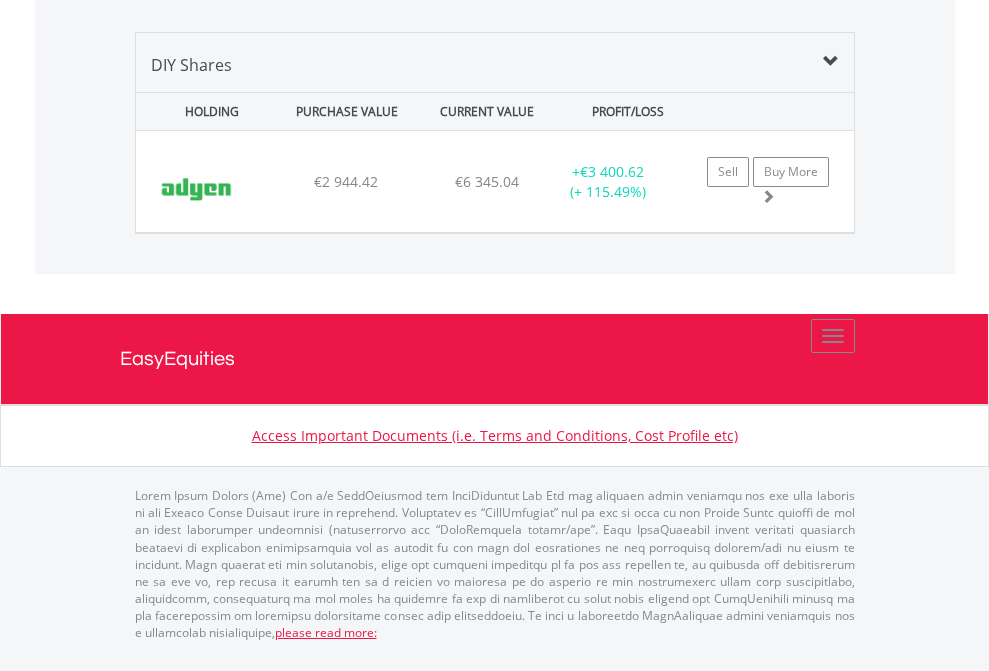 click on "EasyEquities GBP" at bounding box center (818, -968) 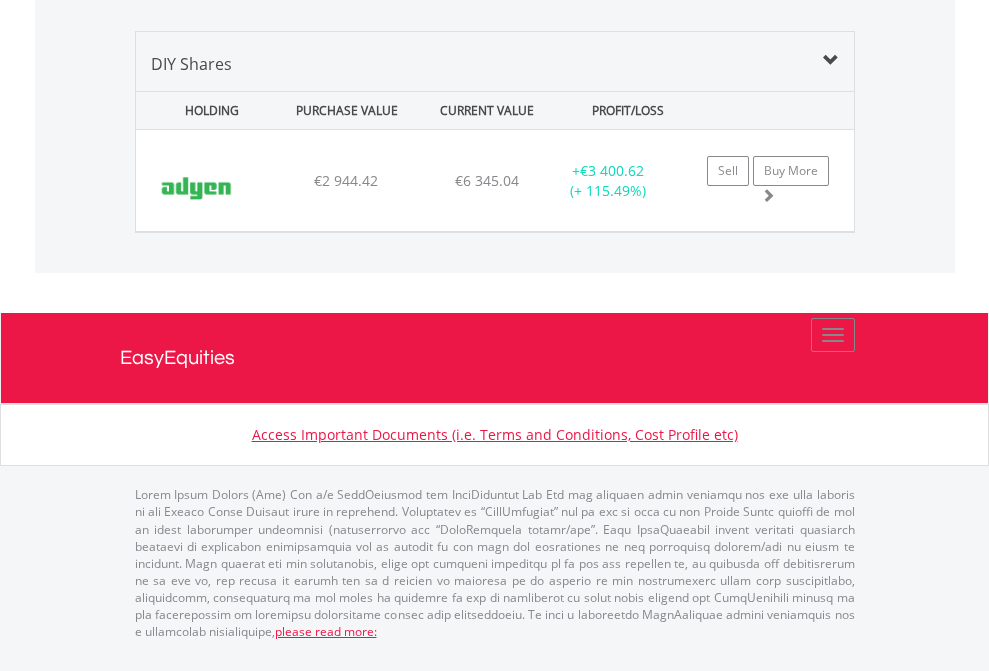 scroll, scrollTop: 144, scrollLeft: 0, axis: vertical 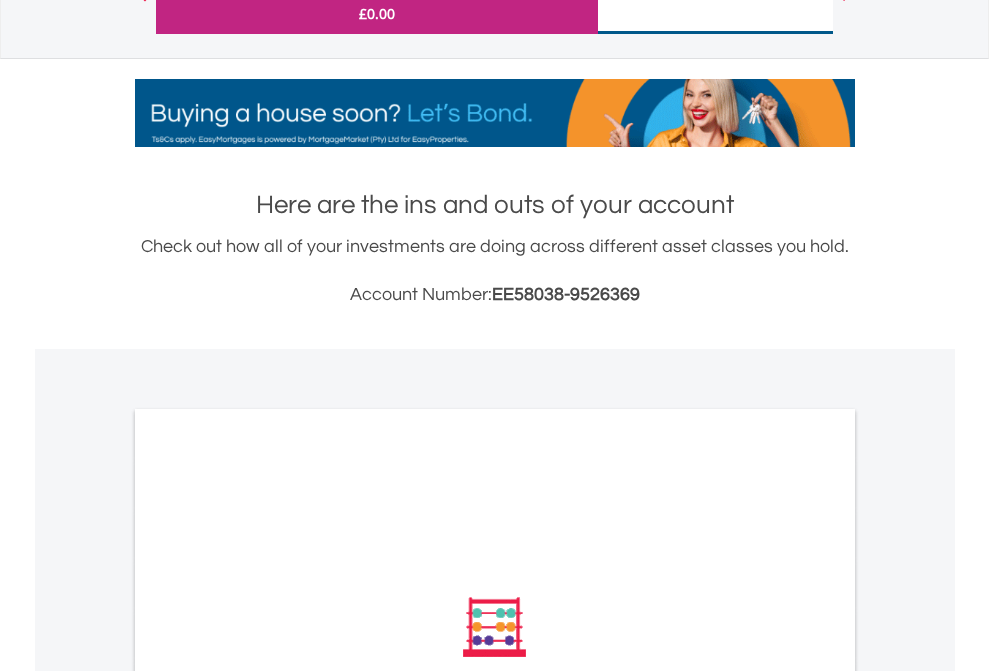 click on "All Holdings" at bounding box center [268, 896] 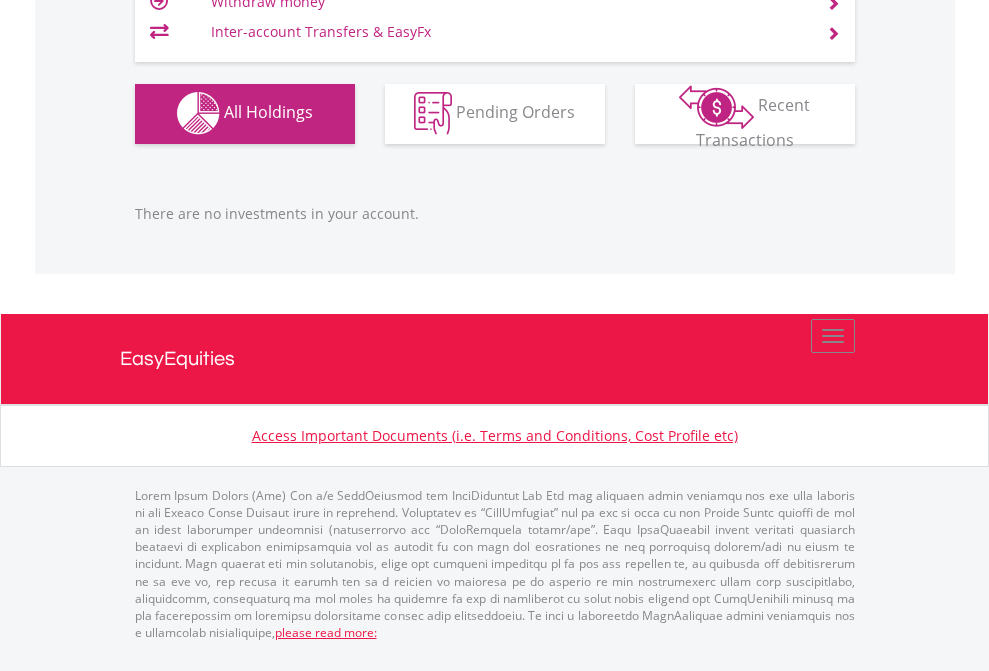 scroll, scrollTop: 1980, scrollLeft: 0, axis: vertical 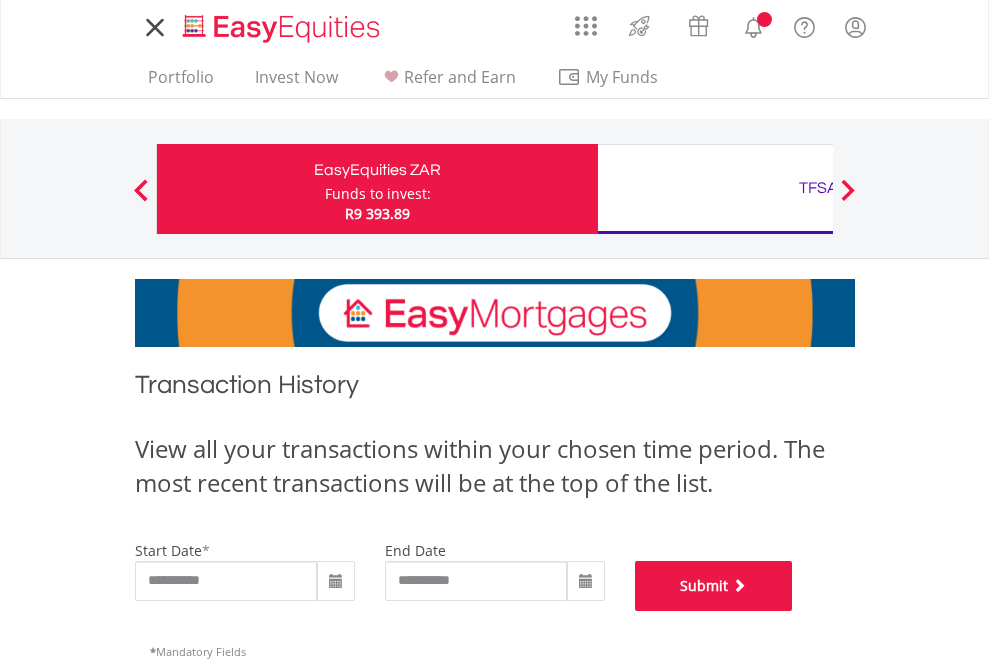click on "Submit" at bounding box center [714, 586] 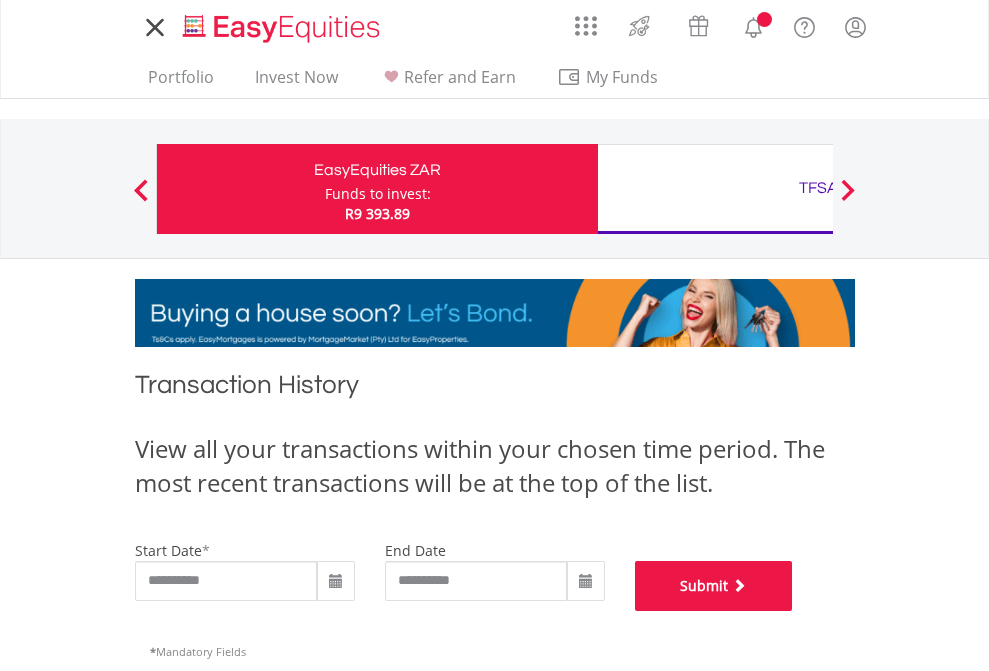 scroll, scrollTop: 811, scrollLeft: 0, axis: vertical 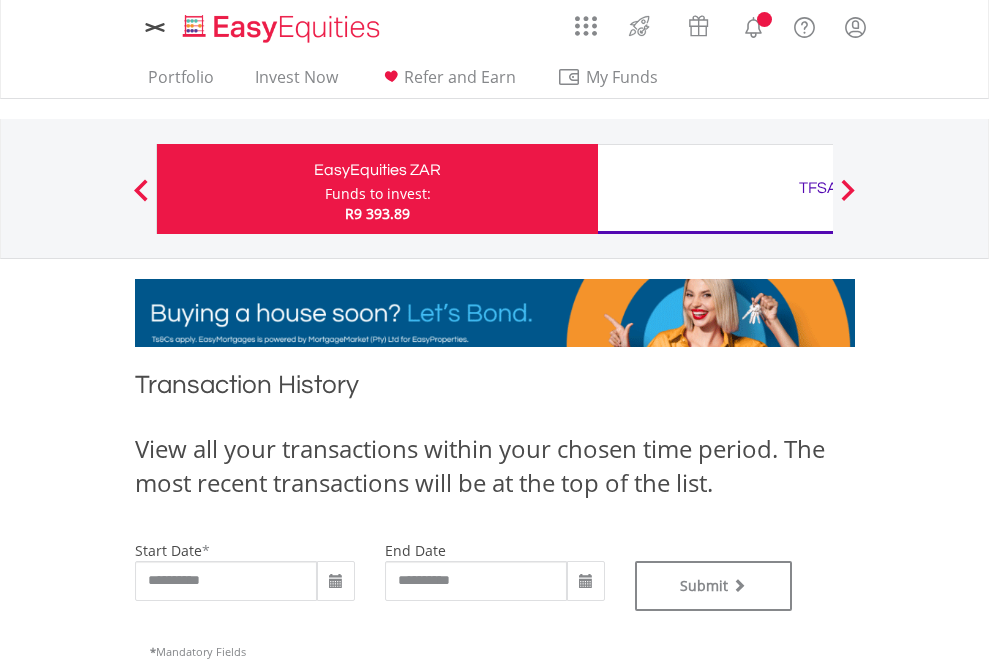 click on "TFSA" at bounding box center (818, 188) 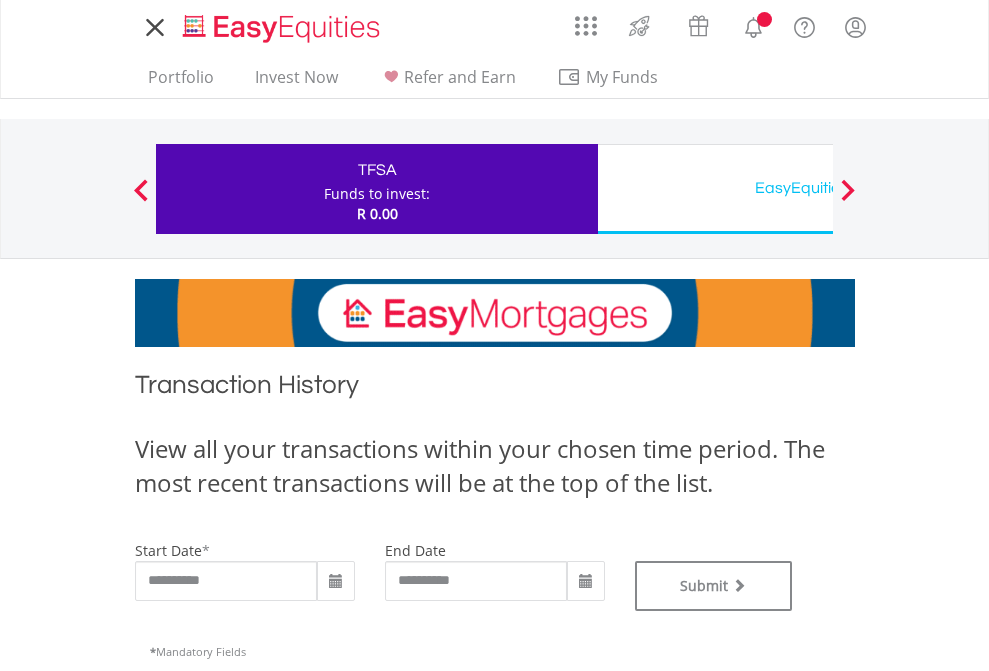 scroll, scrollTop: 0, scrollLeft: 0, axis: both 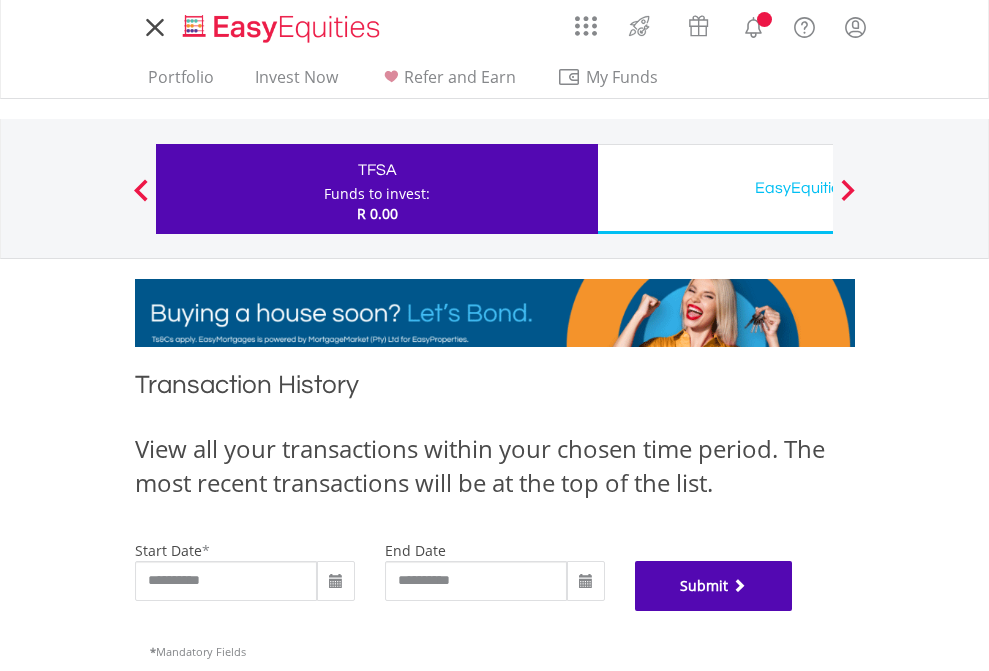click on "Submit" at bounding box center [714, 586] 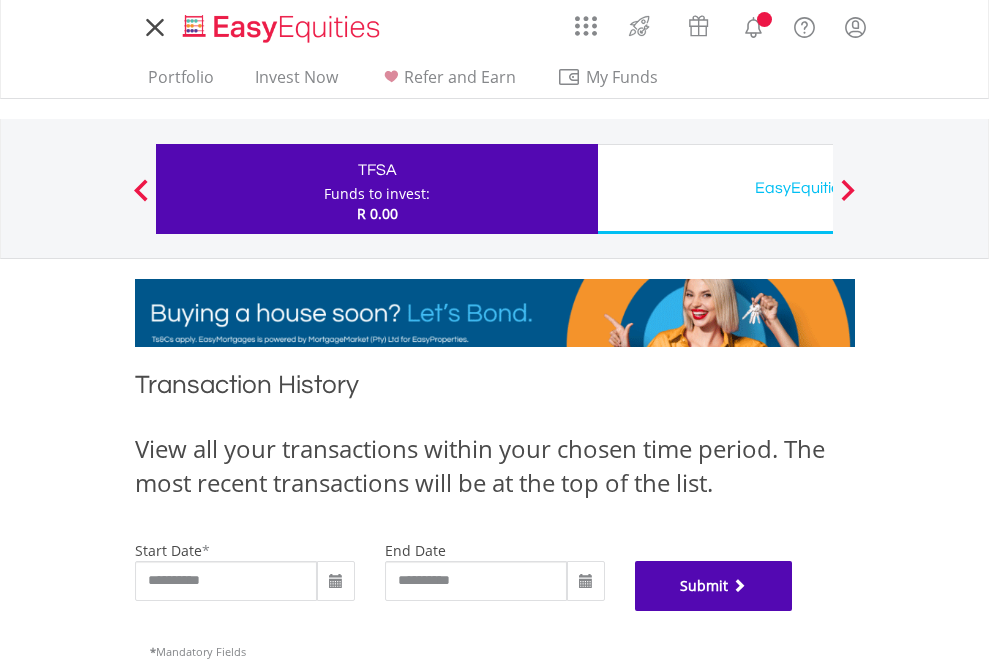 scroll, scrollTop: 811, scrollLeft: 0, axis: vertical 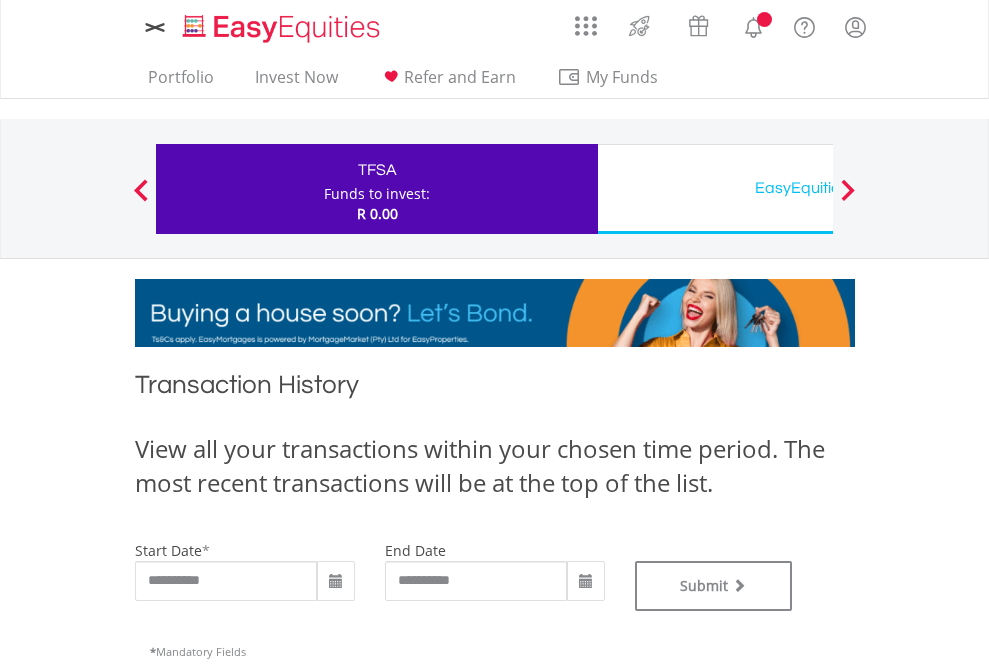 click on "EasyEquities USD" at bounding box center (818, 188) 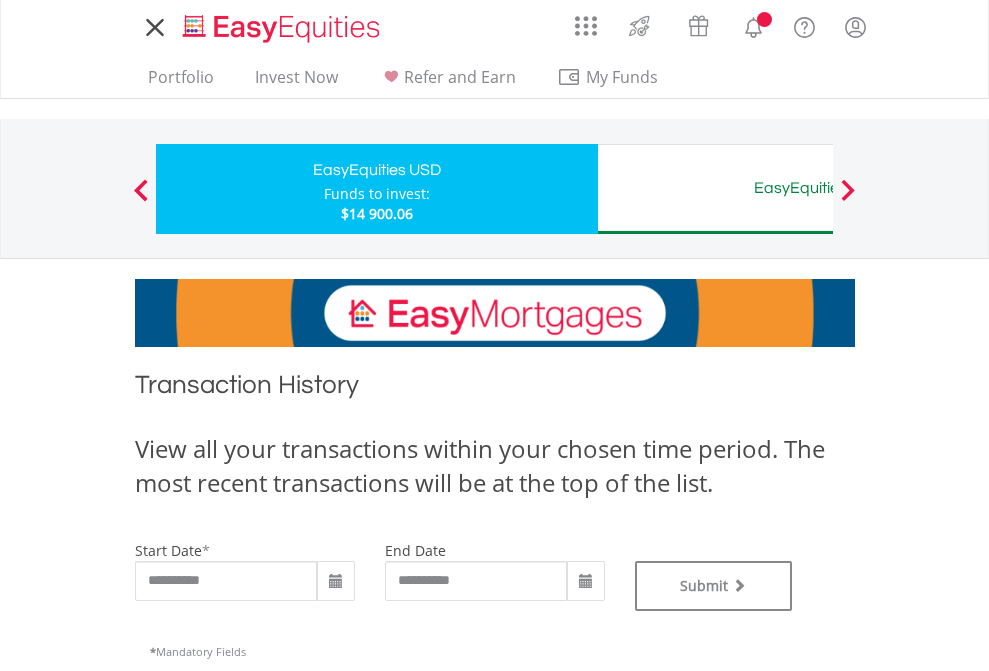 scroll, scrollTop: 0, scrollLeft: 0, axis: both 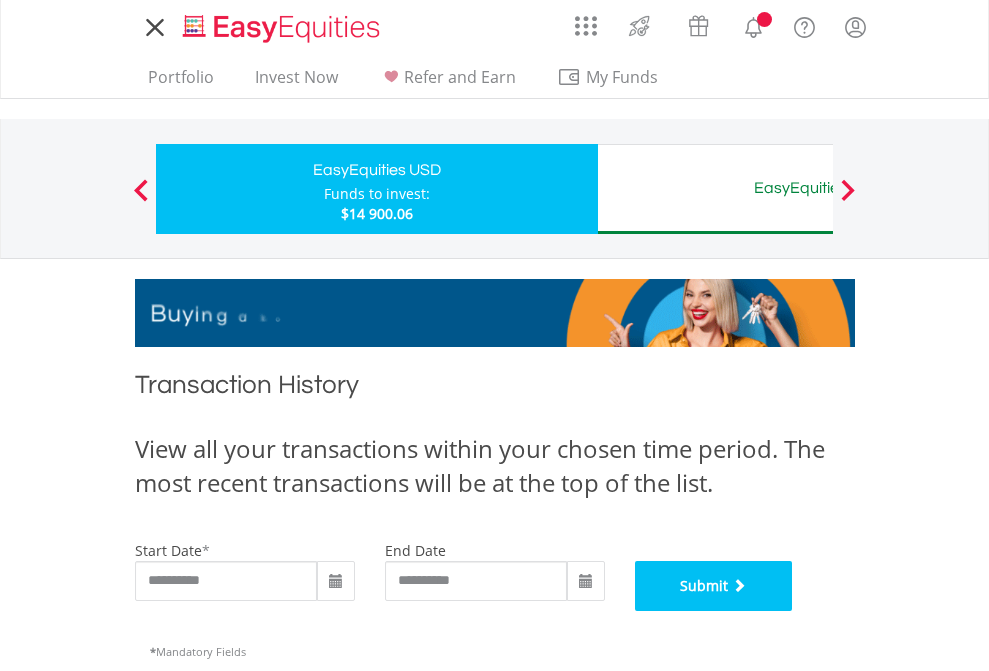 click on "Submit" at bounding box center [714, 586] 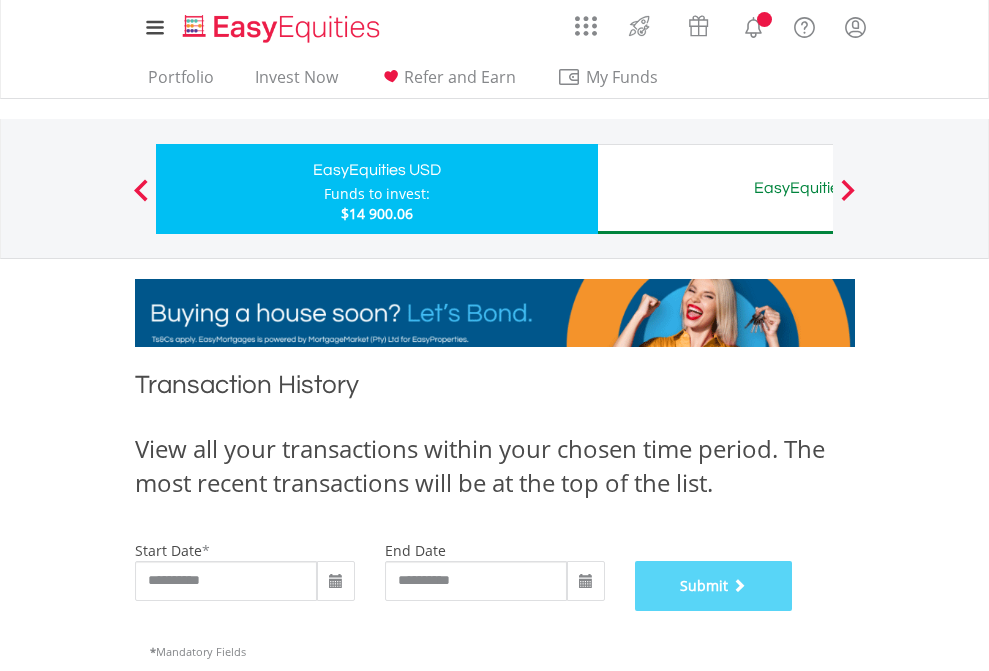 scroll, scrollTop: 811, scrollLeft: 0, axis: vertical 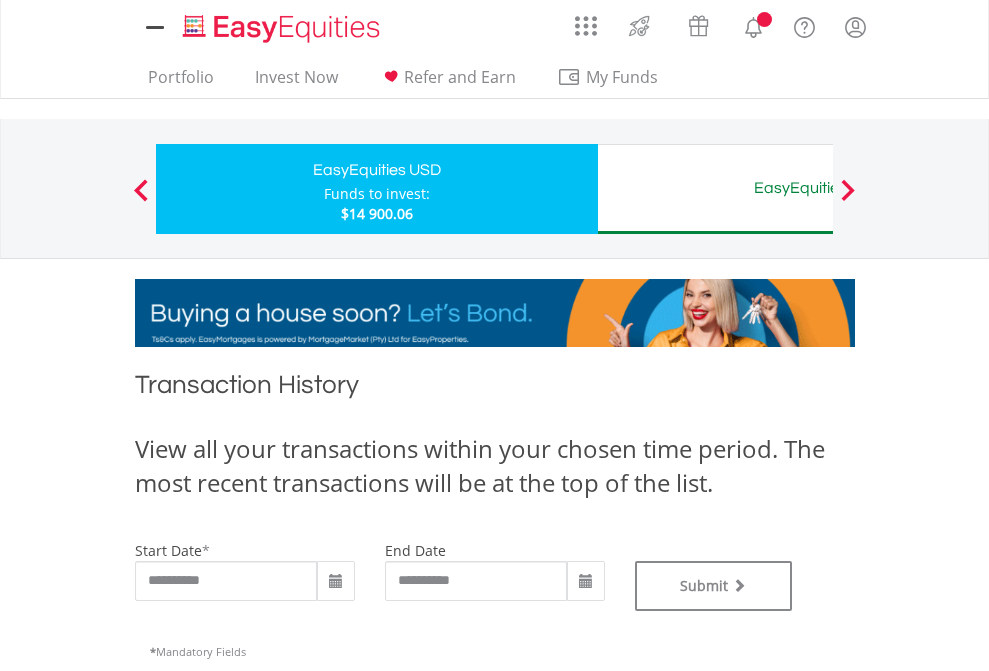 click on "EasyEquities AUD" at bounding box center [818, 188] 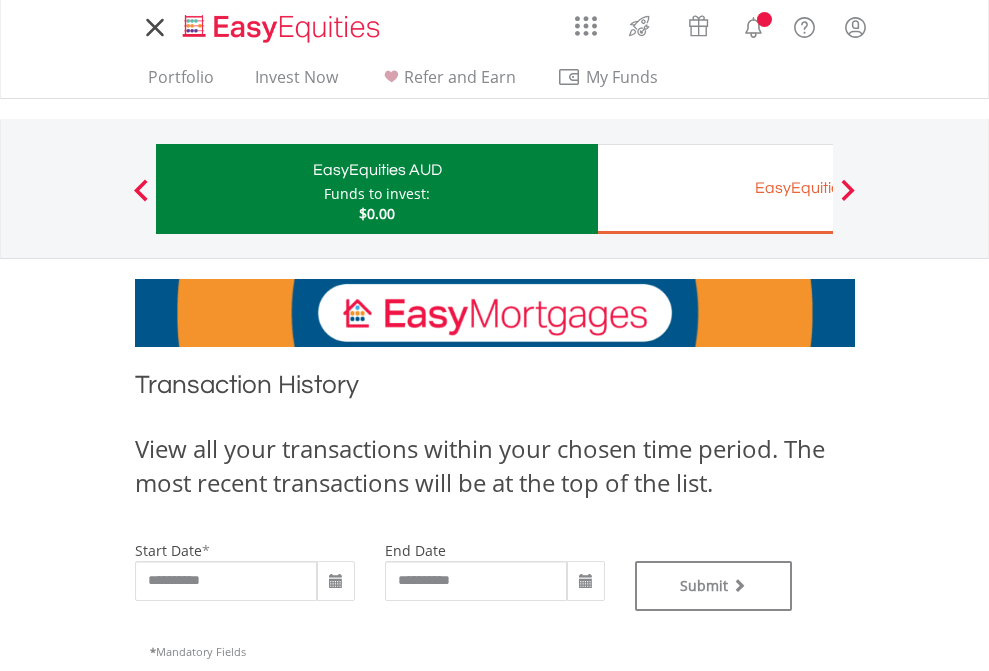 scroll, scrollTop: 0, scrollLeft: 0, axis: both 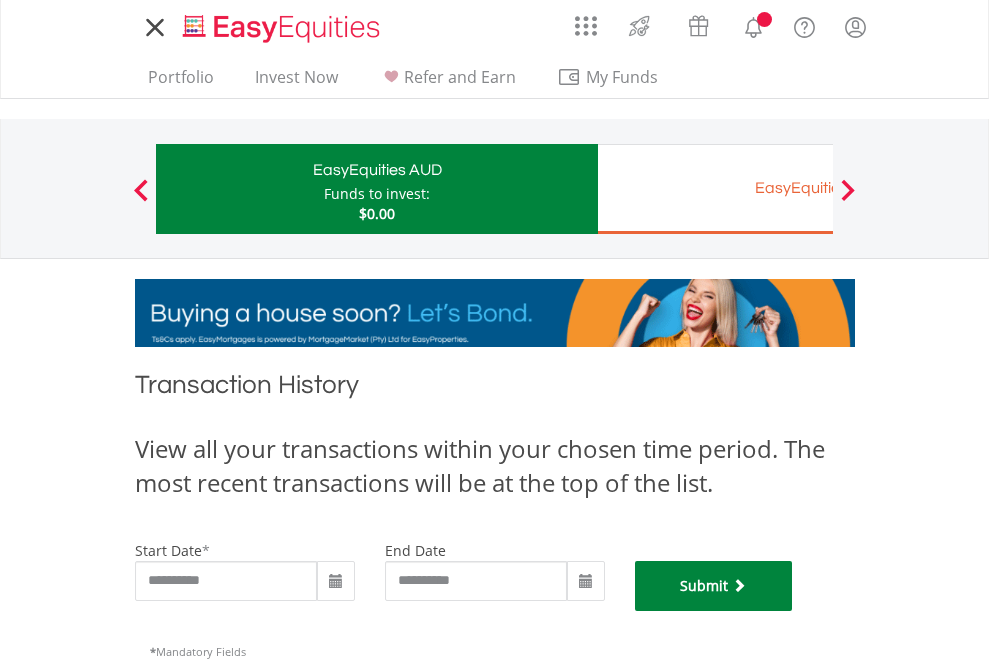 click on "Submit" at bounding box center (714, 586) 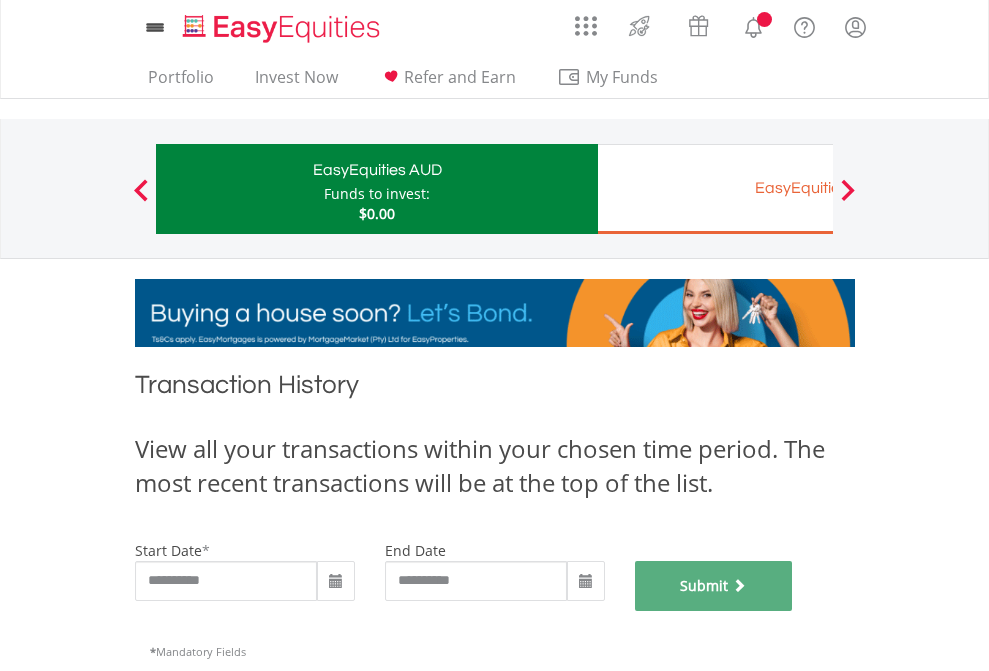 scroll, scrollTop: 811, scrollLeft: 0, axis: vertical 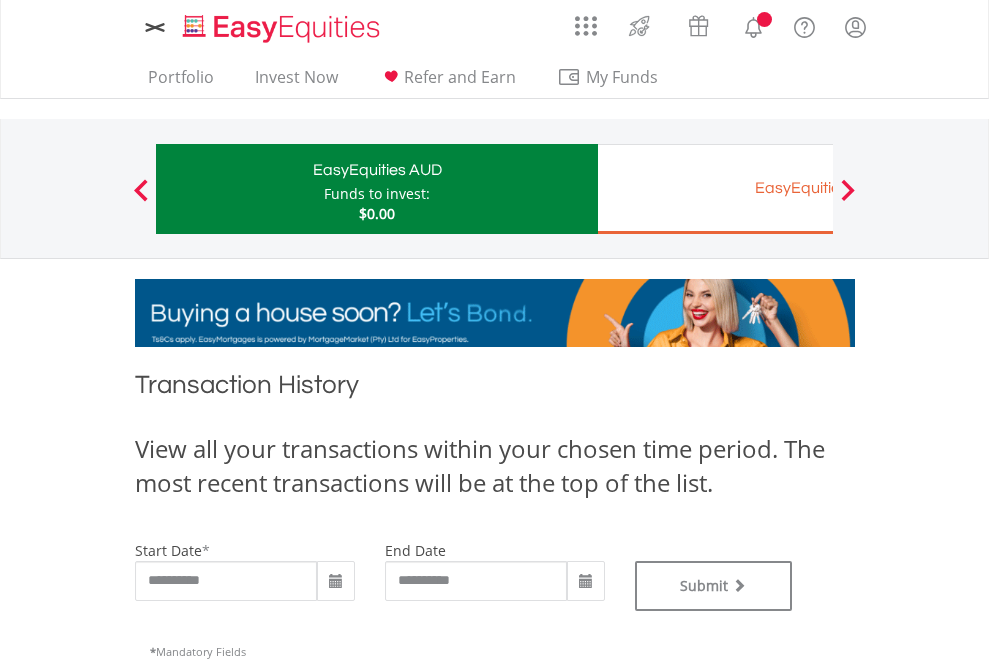click on "EasyEquities EUR" at bounding box center [818, 188] 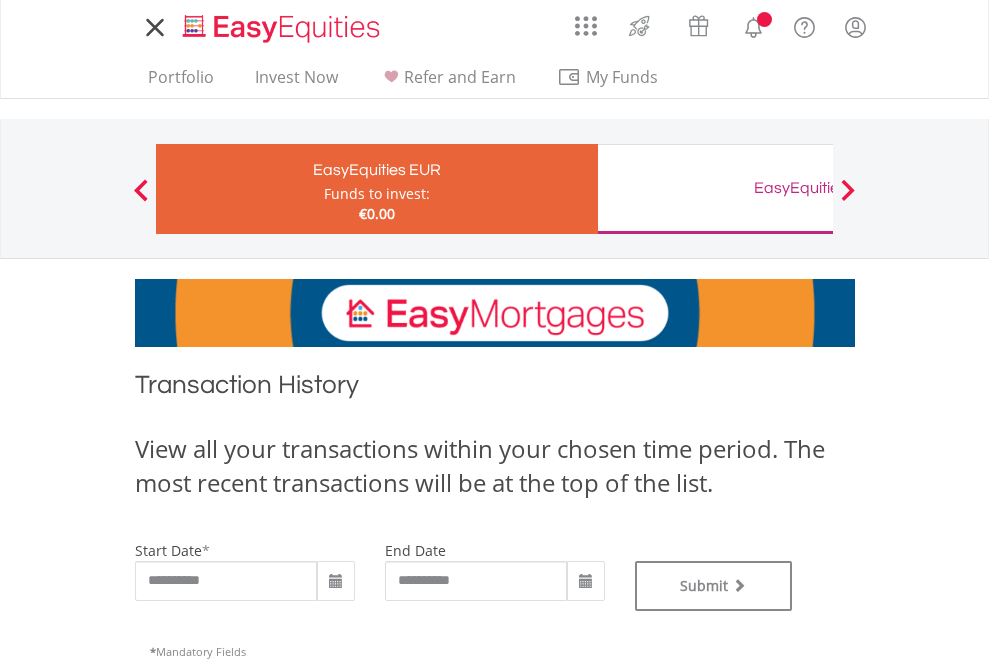 scroll, scrollTop: 0, scrollLeft: 0, axis: both 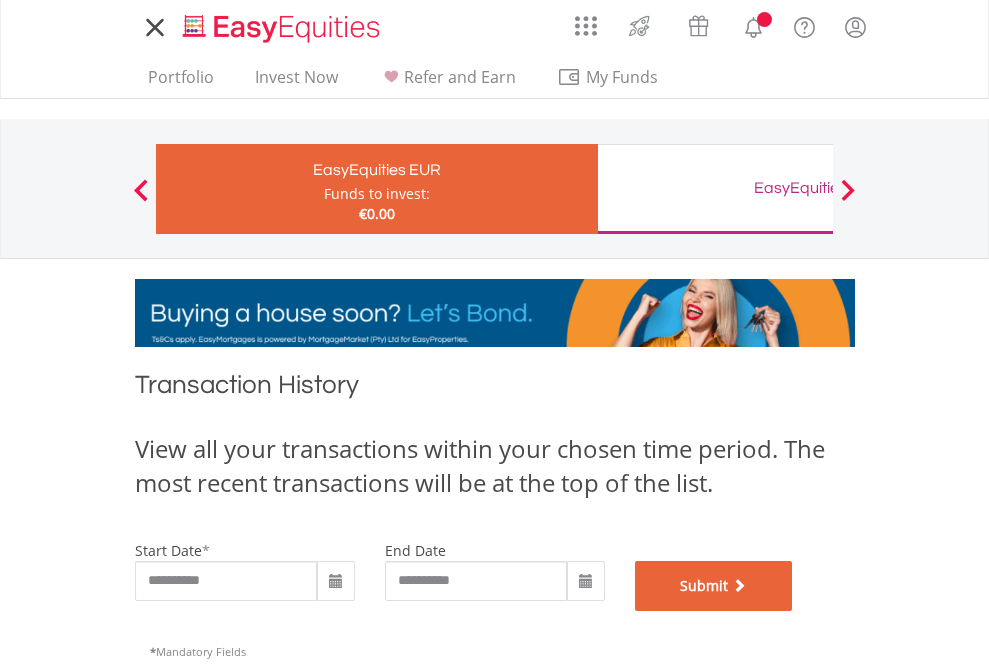 click on "Submit" at bounding box center (714, 586) 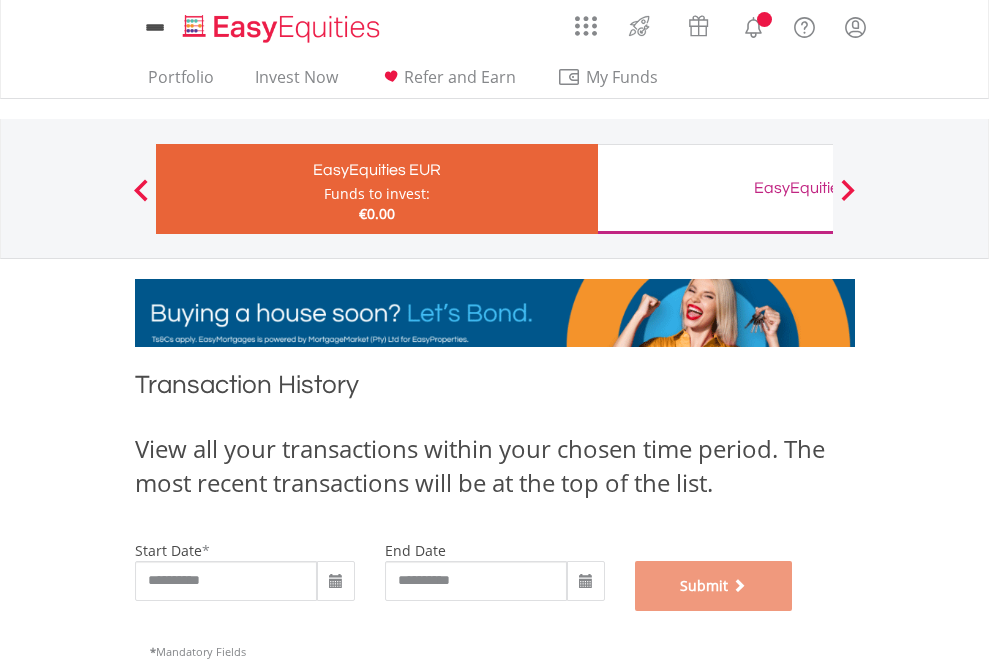 scroll, scrollTop: 811, scrollLeft: 0, axis: vertical 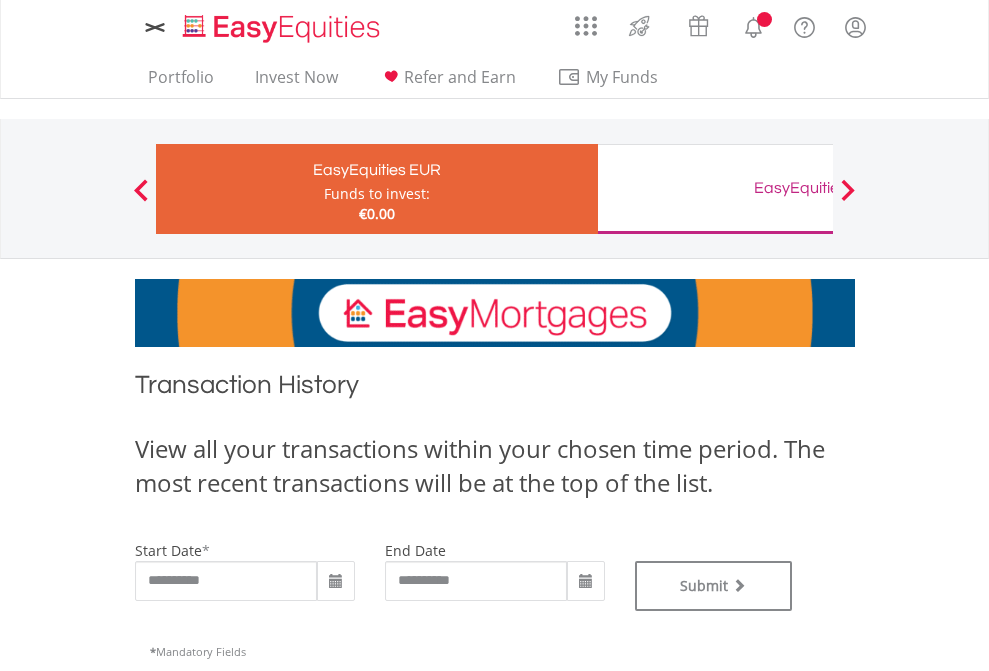 click on "EasyEquities GBP" at bounding box center [818, 188] 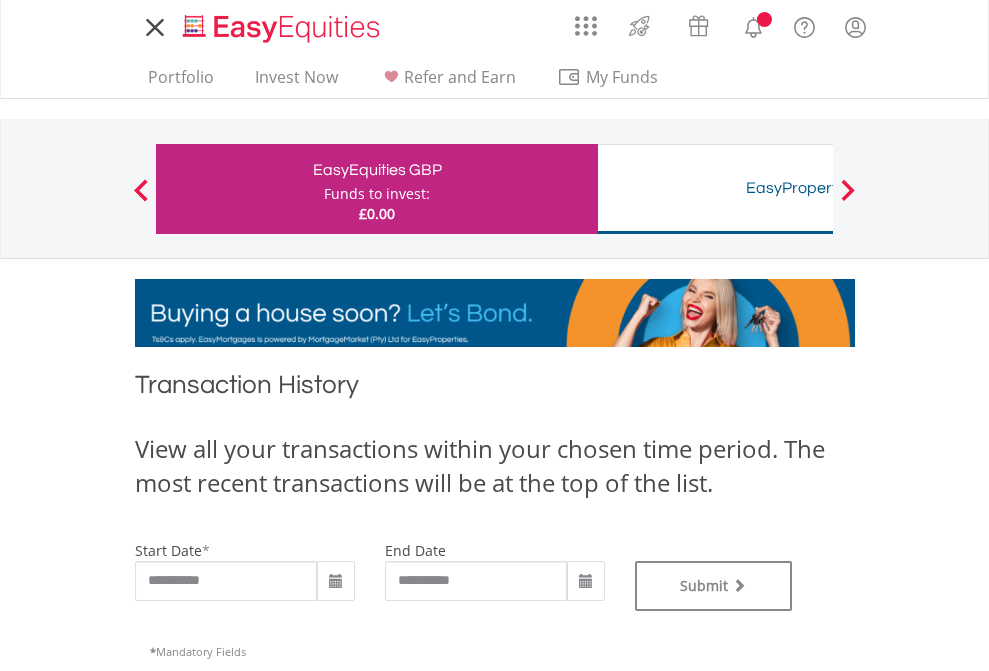 scroll, scrollTop: 0, scrollLeft: 0, axis: both 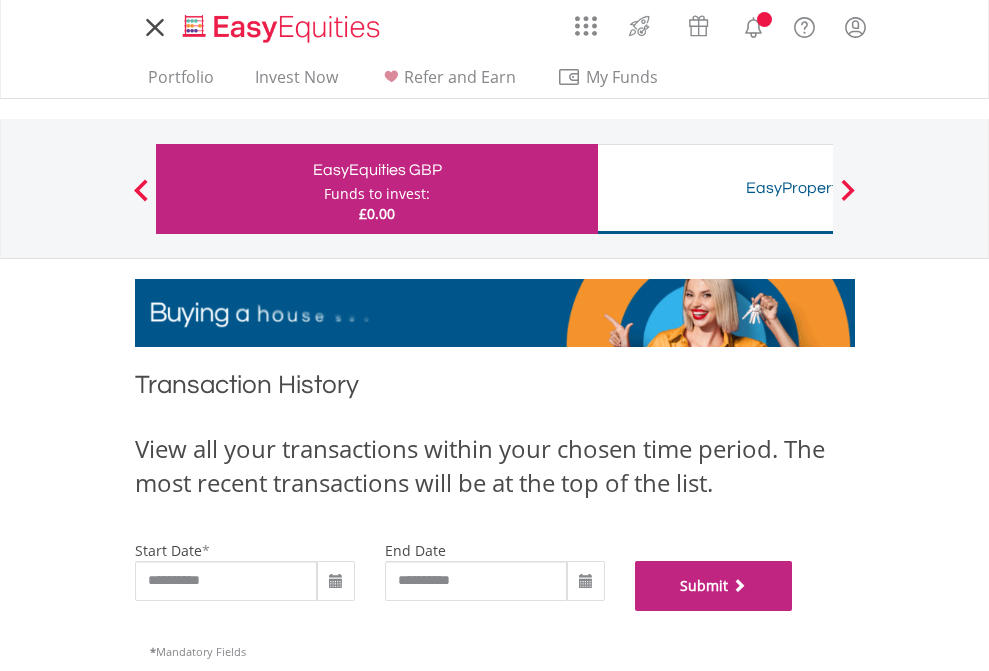 click on "Submit" at bounding box center [714, 586] 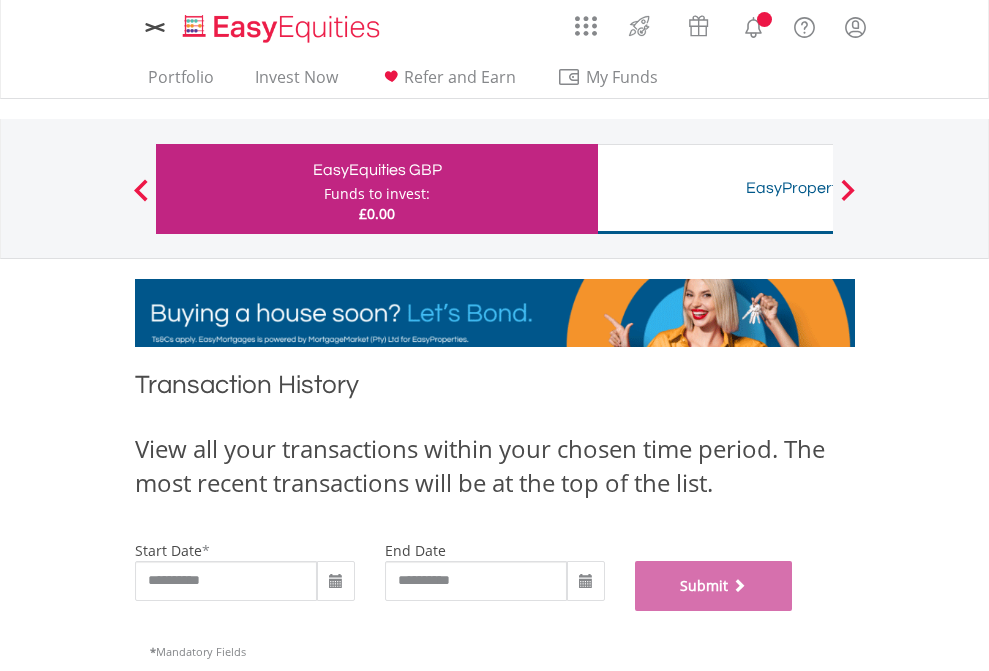 scroll, scrollTop: 811, scrollLeft: 0, axis: vertical 